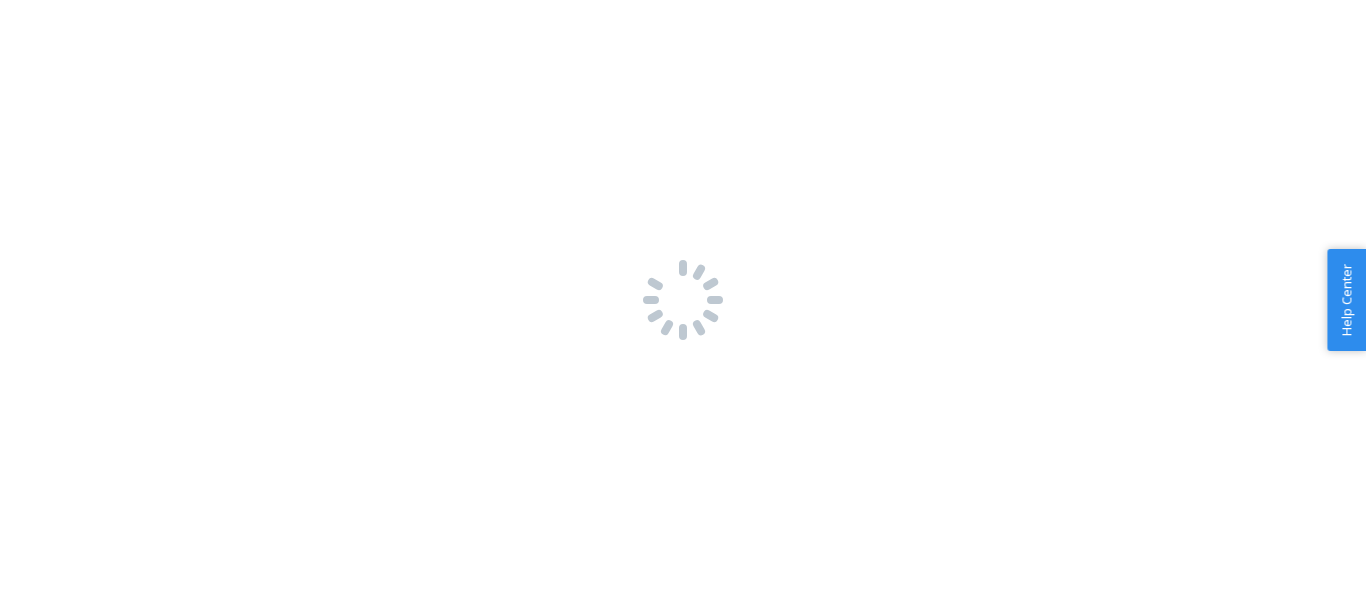 scroll, scrollTop: 0, scrollLeft: 0, axis: both 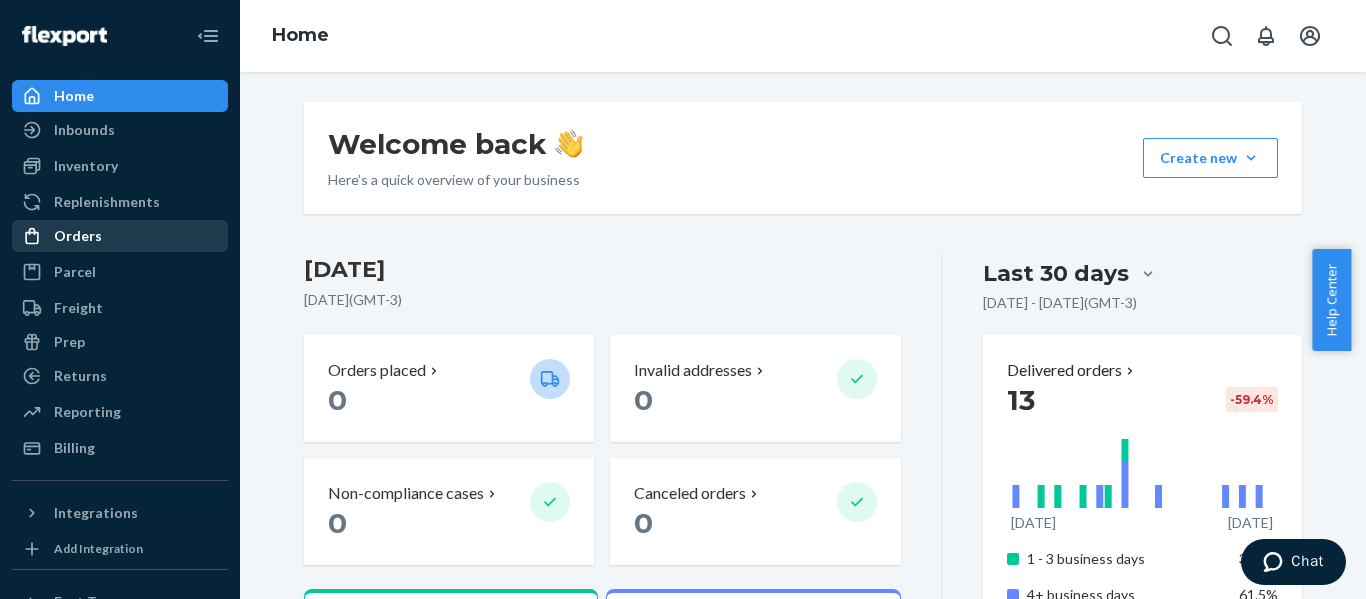 click on "Orders" at bounding box center (120, 236) 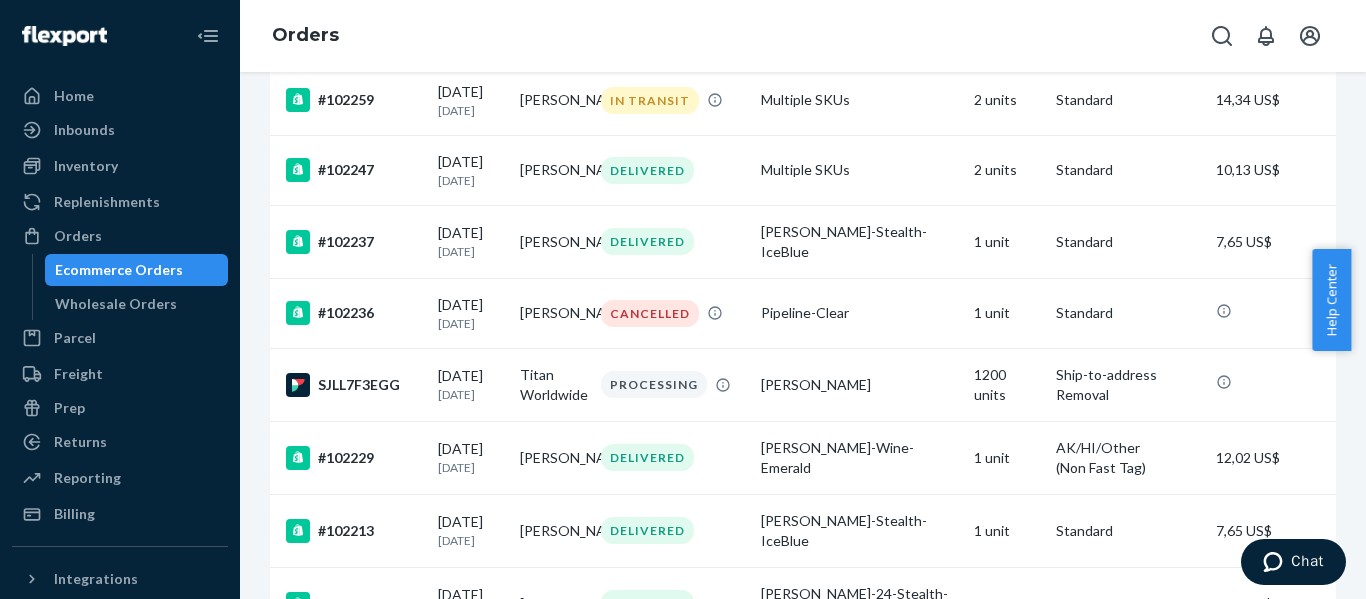 scroll, scrollTop: 283, scrollLeft: 0, axis: vertical 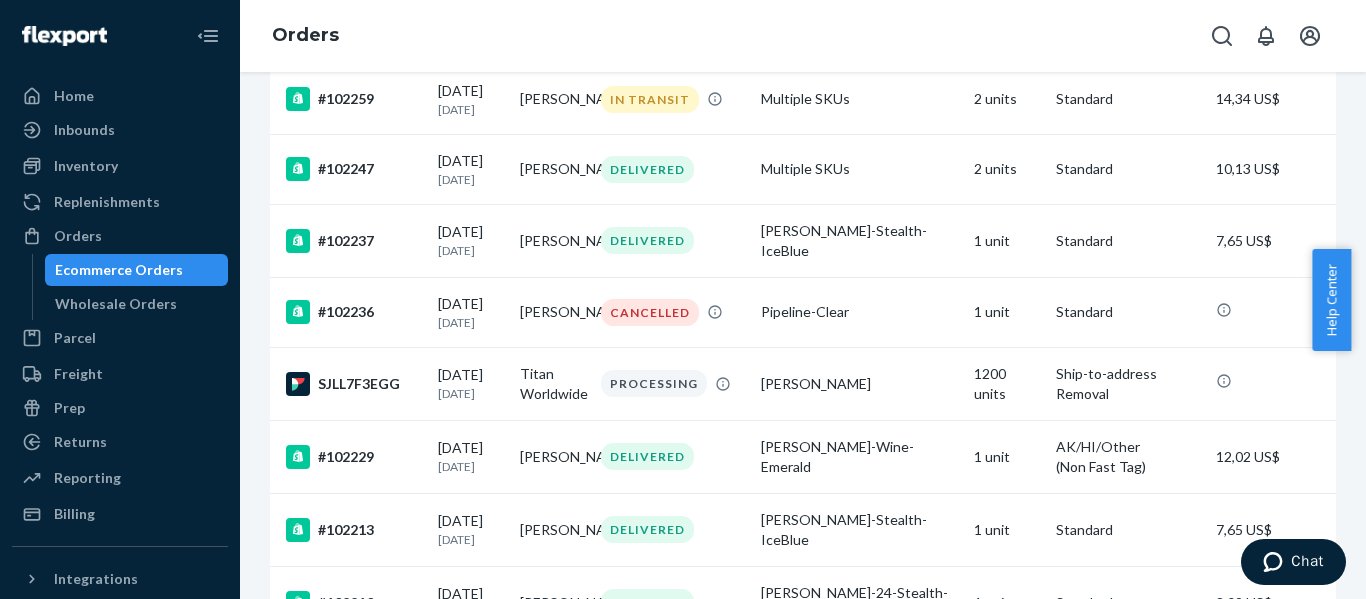 click on "[PERSON_NAME]" at bounding box center (553, 312) 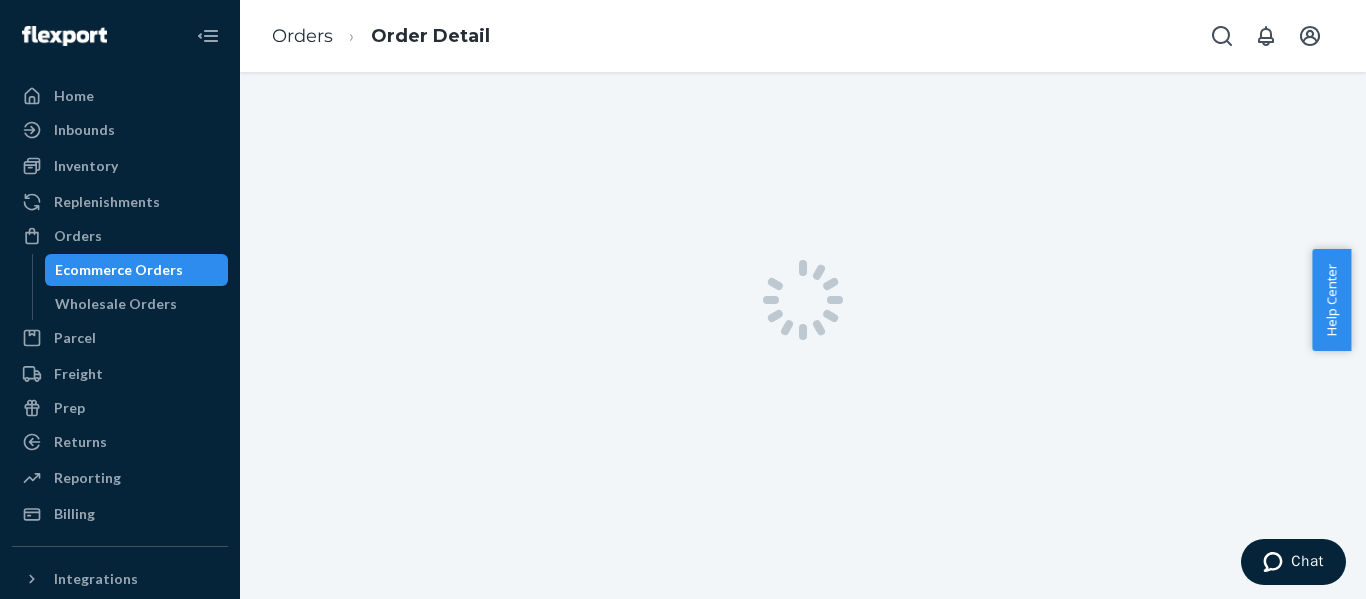 scroll, scrollTop: 0, scrollLeft: 0, axis: both 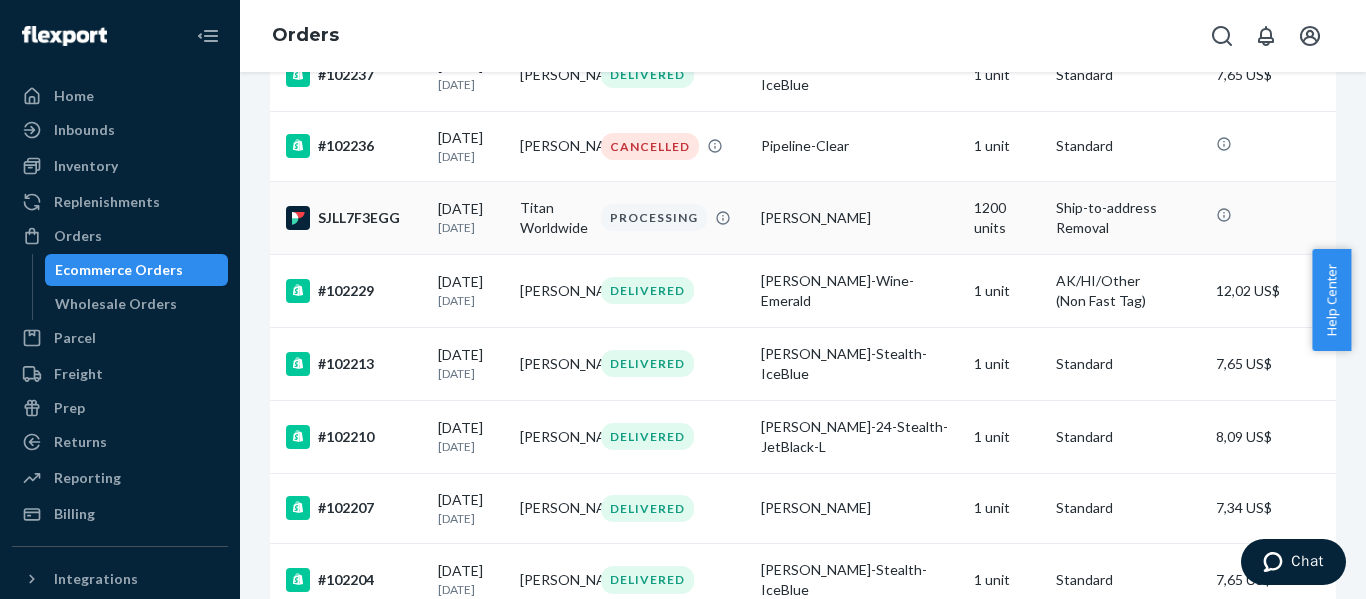 click on "[DATE]" at bounding box center [471, 227] 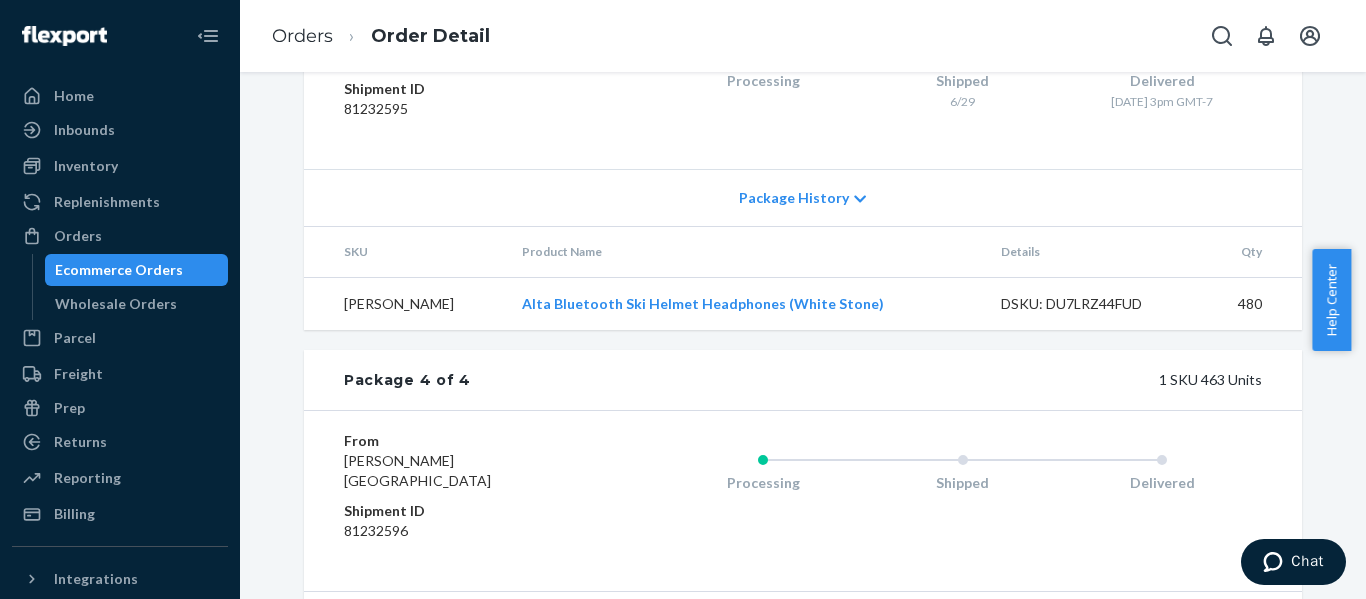 scroll, scrollTop: 1946, scrollLeft: 0, axis: vertical 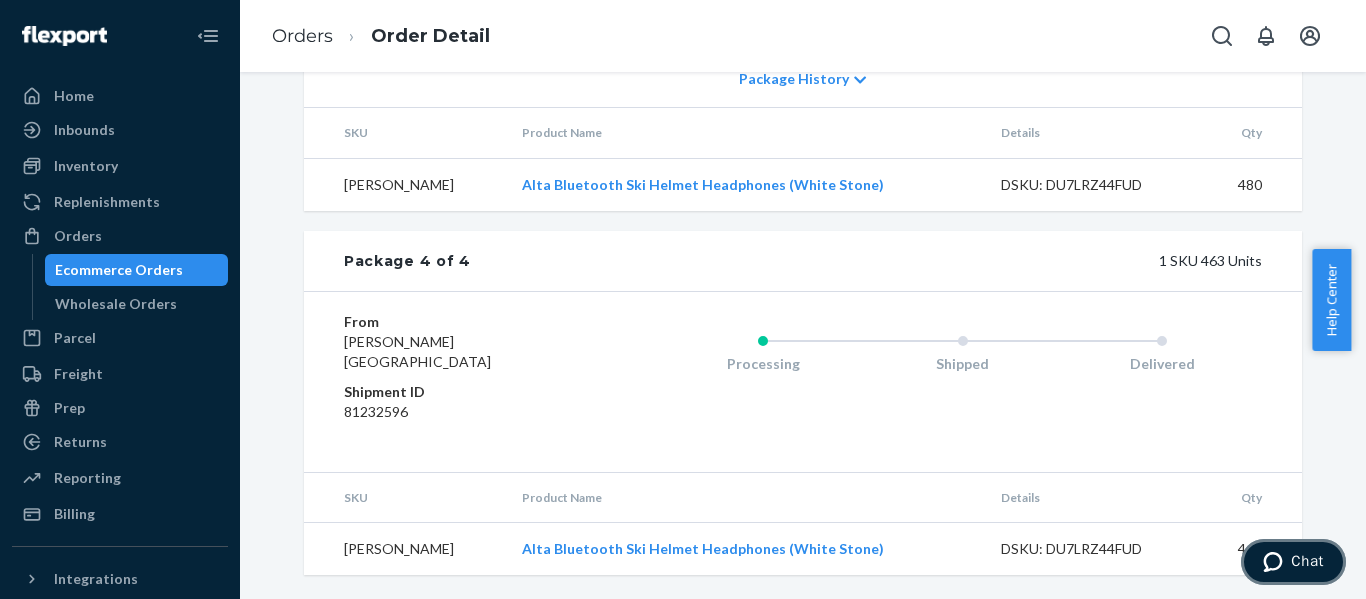 click on "Chat" at bounding box center (1293, 562) 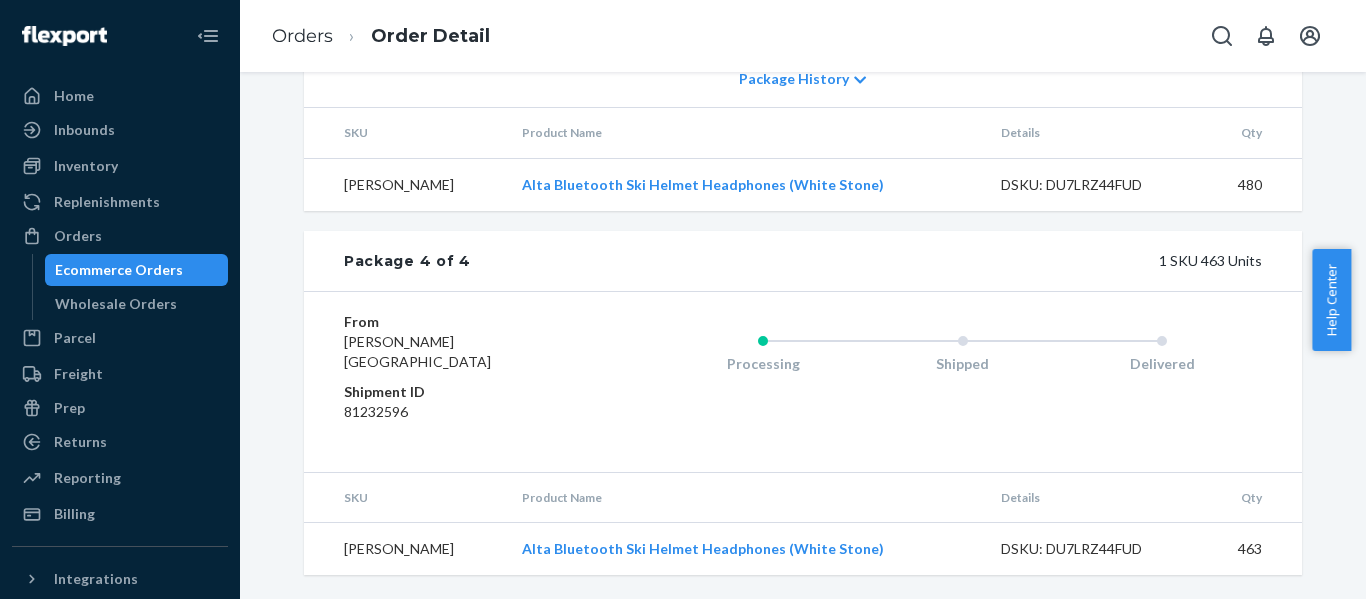 scroll, scrollTop: 0, scrollLeft: 0, axis: both 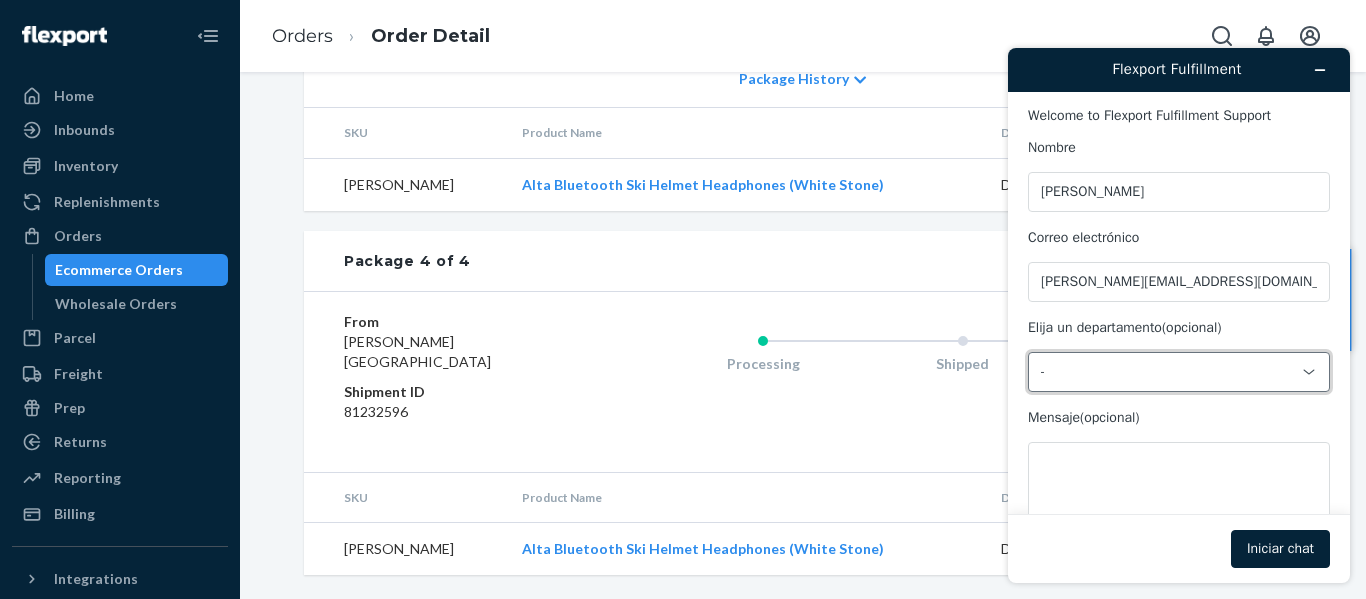 click on "-" at bounding box center [1167, 372] 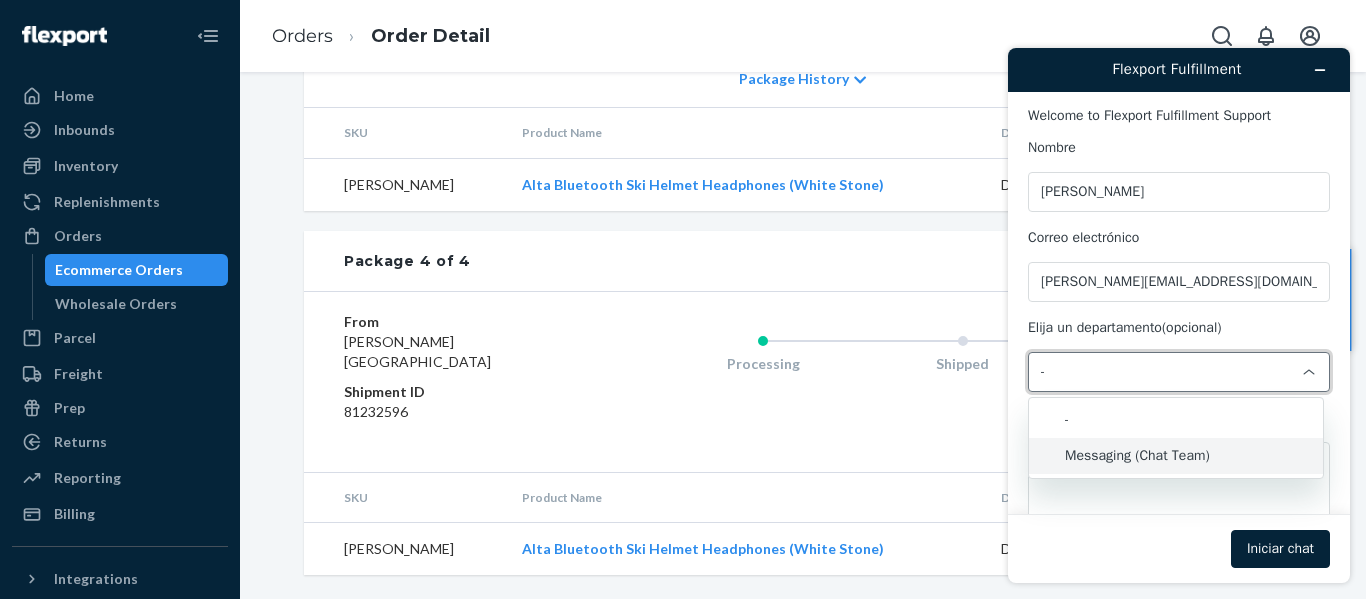 click on "Messaging (Chat Team)" at bounding box center [1176, 456] 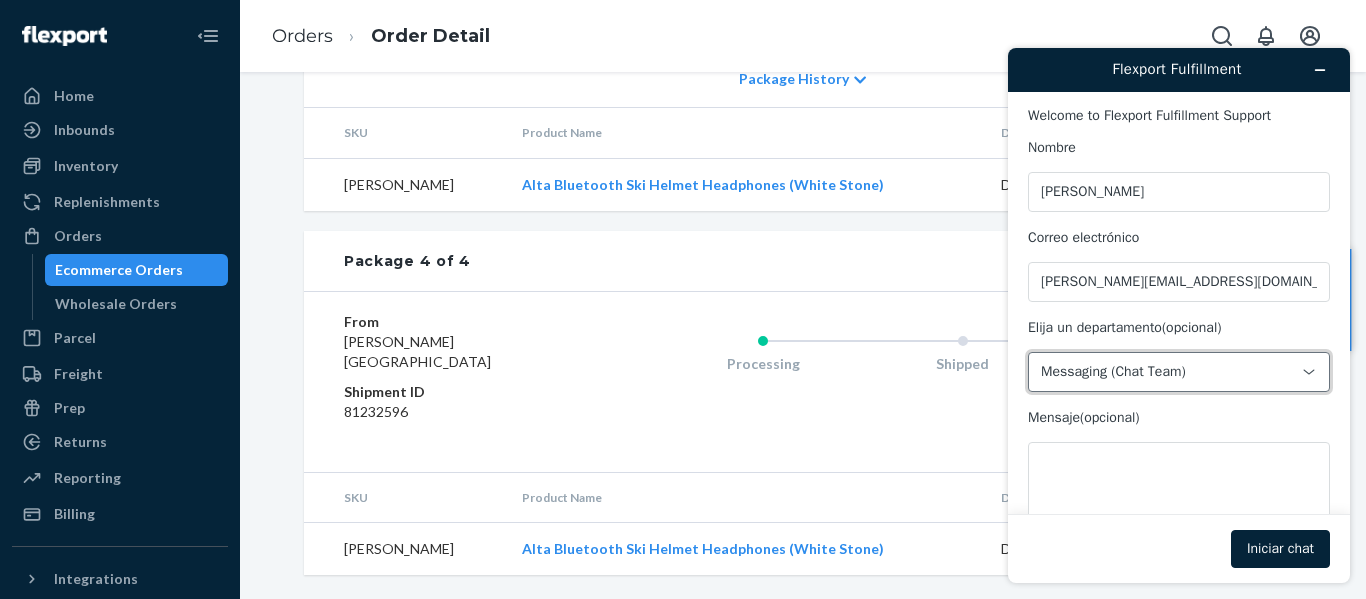 scroll, scrollTop: 71, scrollLeft: 0, axis: vertical 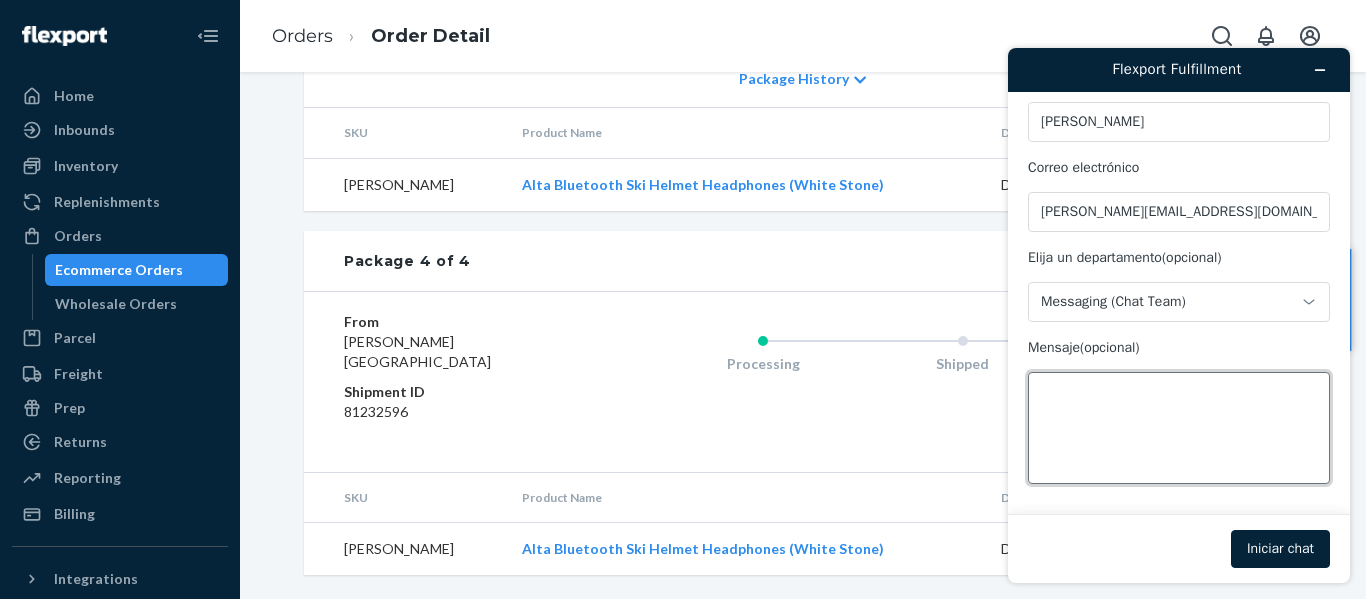 click on "Mensaje  (opcional)" at bounding box center (1179, 428) 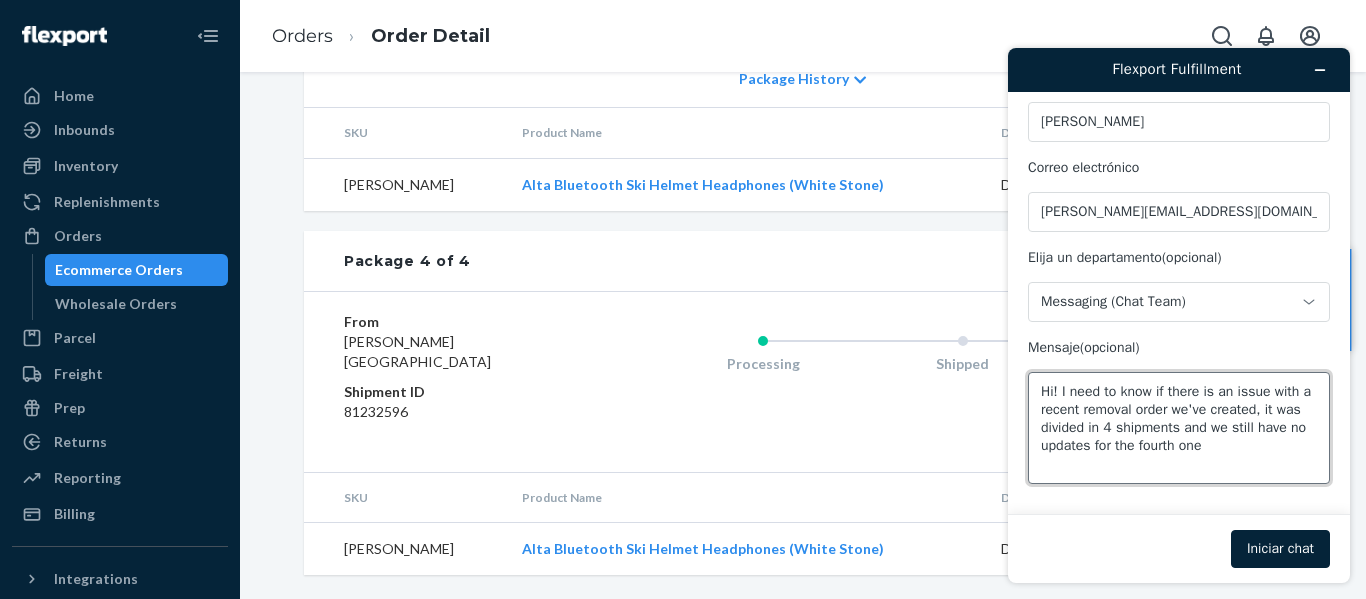 click on "Hi! I need to know if there is an issue with a recent removal order we've created, it was divided in 4 shipments and we still have no updates for the fourth one" at bounding box center (1179, 428) 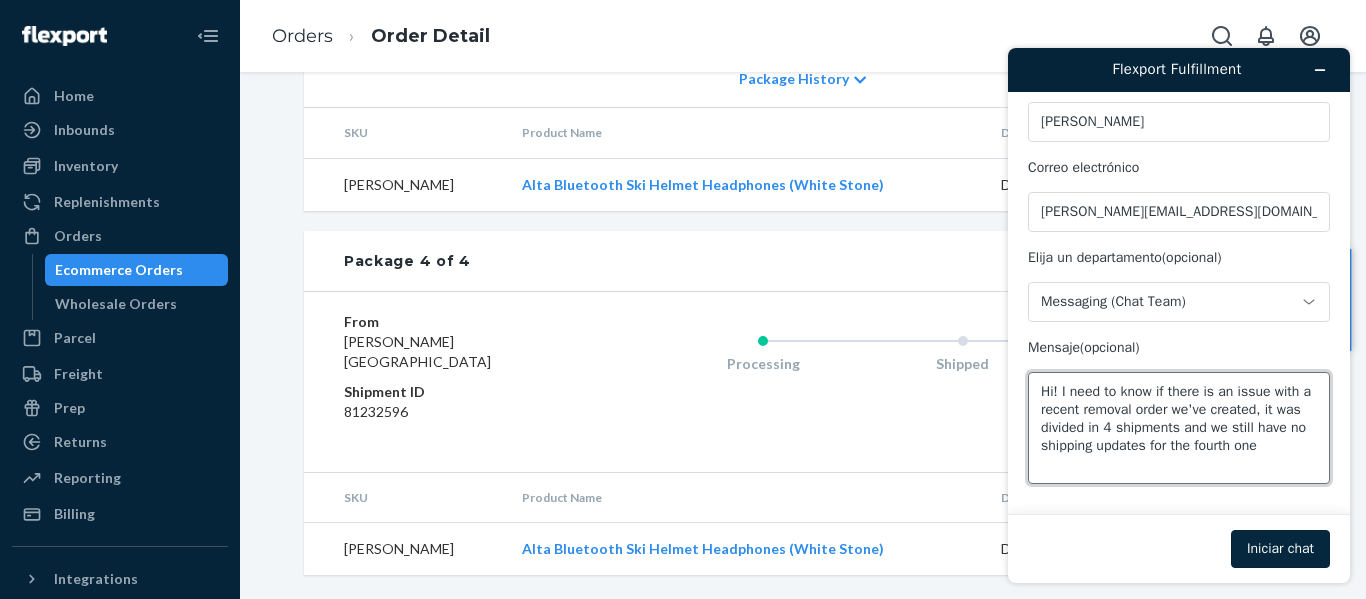 type on "Hi! I need to know if there is an issue with a recent removal order we've created, it was divided in 4 shipments and we still have no shipping updates for the fourth one" 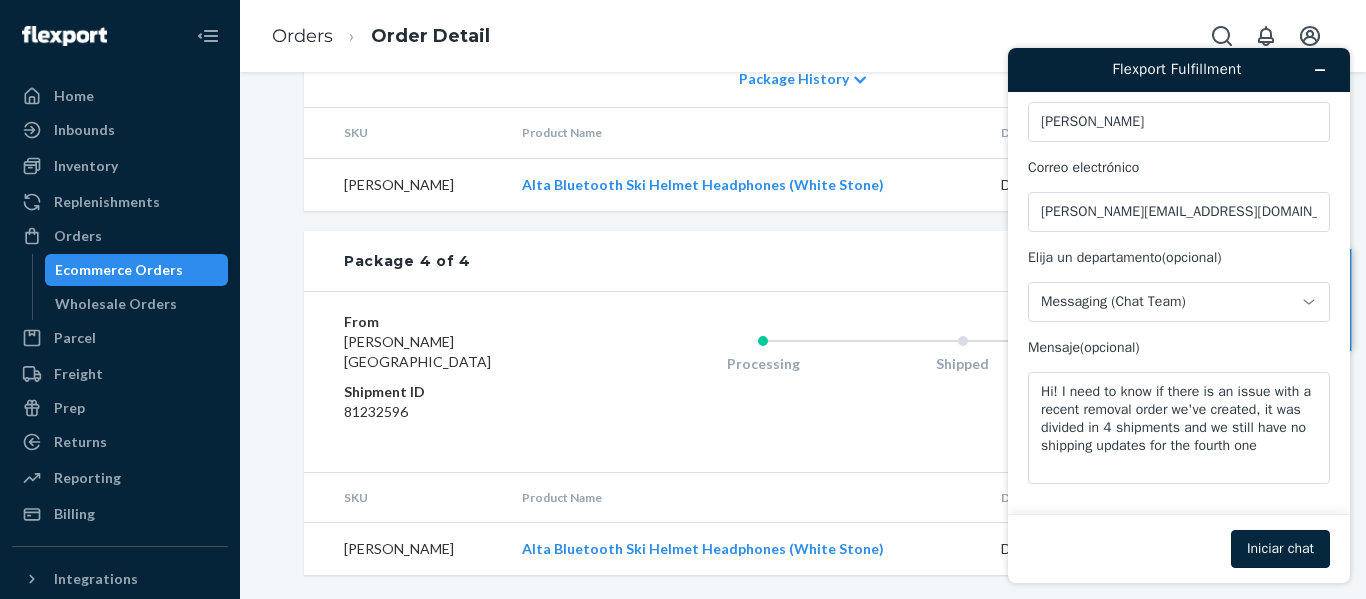 click on "Iniciar chat" at bounding box center (1280, 549) 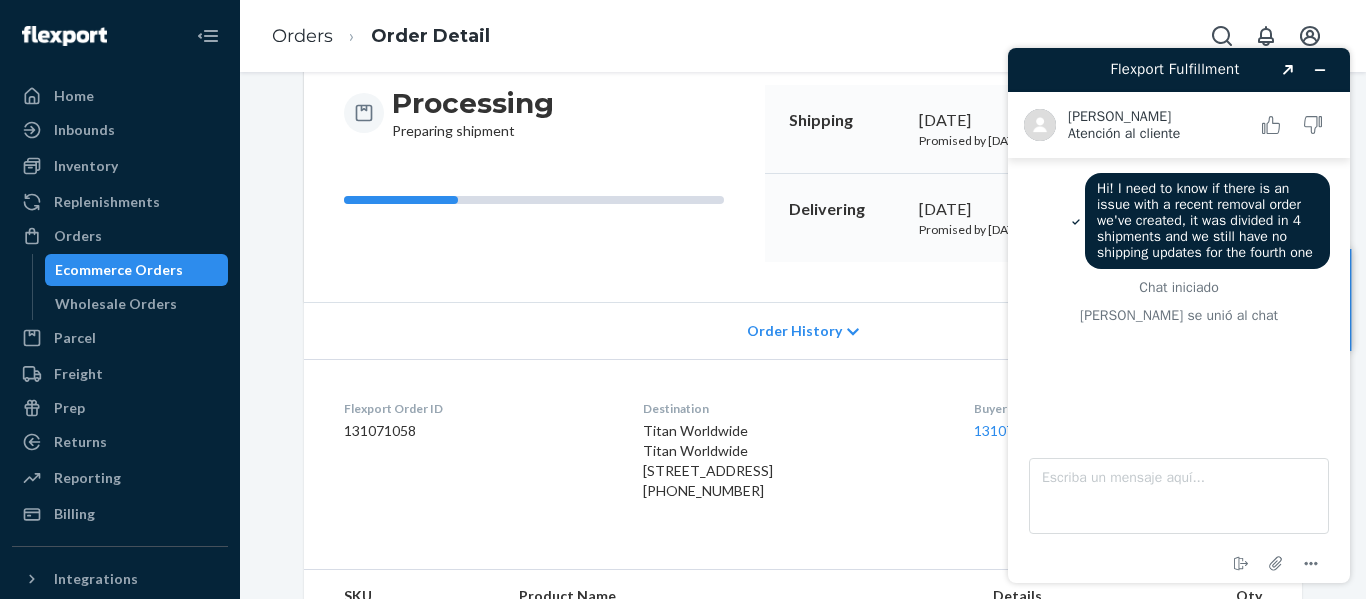 scroll, scrollTop: 0, scrollLeft: 0, axis: both 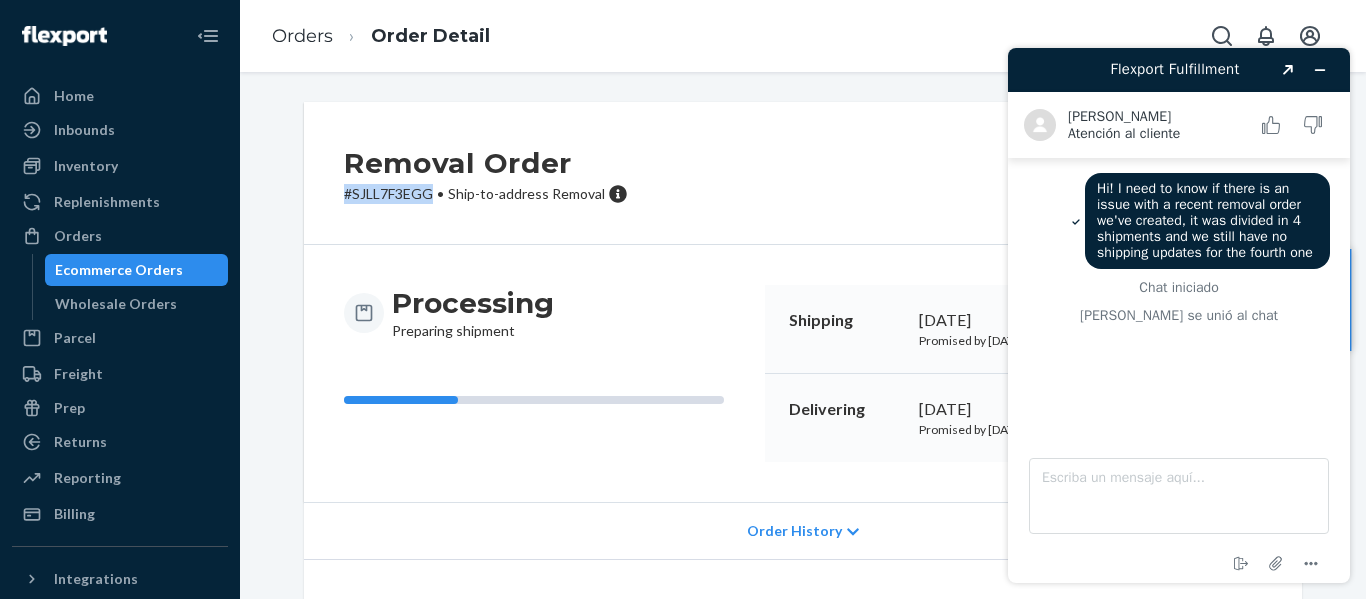 drag, startPoint x: 334, startPoint y: 193, endPoint x: 423, endPoint y: 194, distance: 89.005615 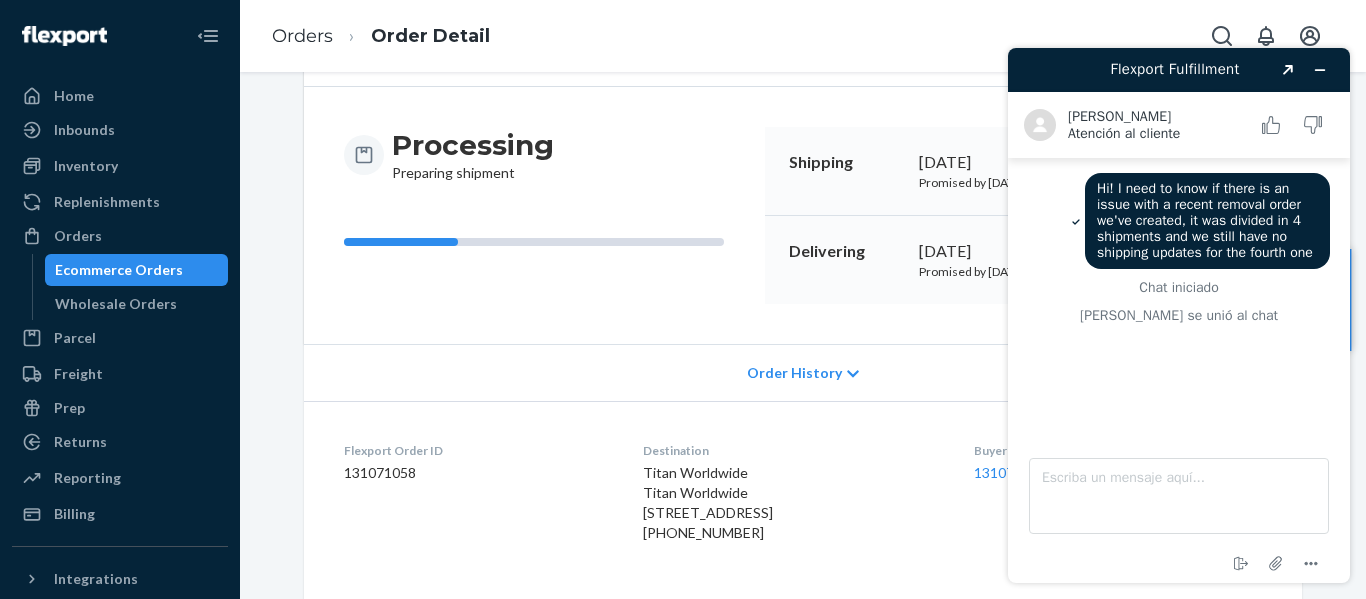 scroll, scrollTop: 156, scrollLeft: 0, axis: vertical 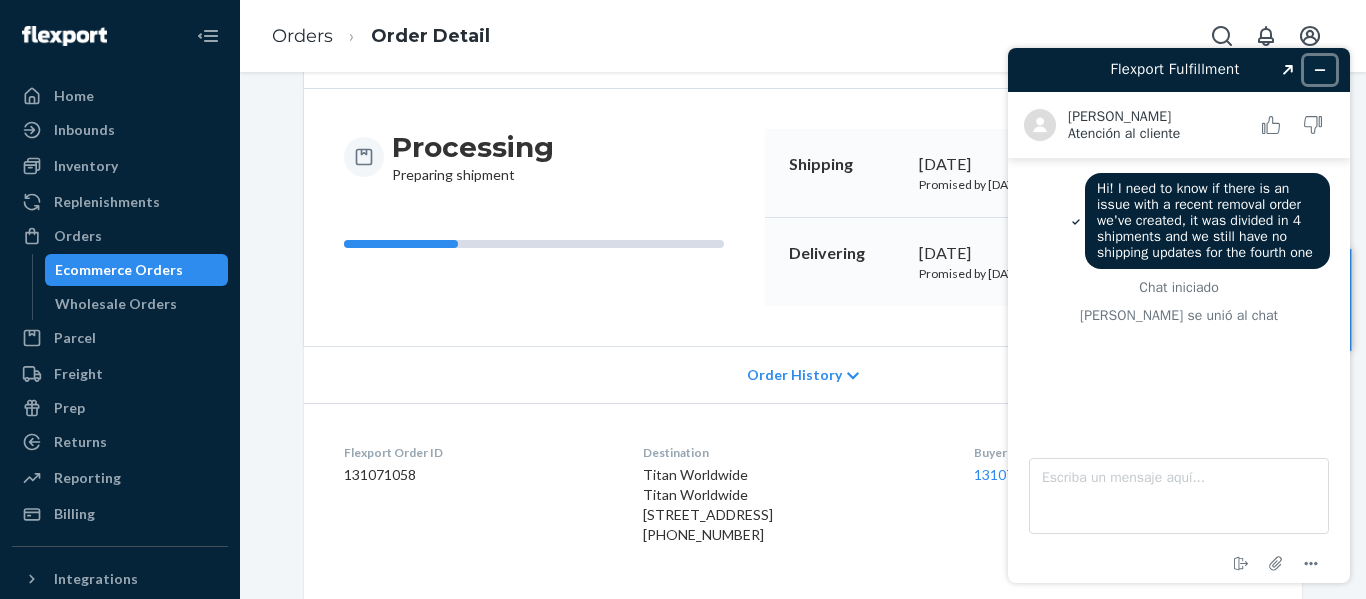 click 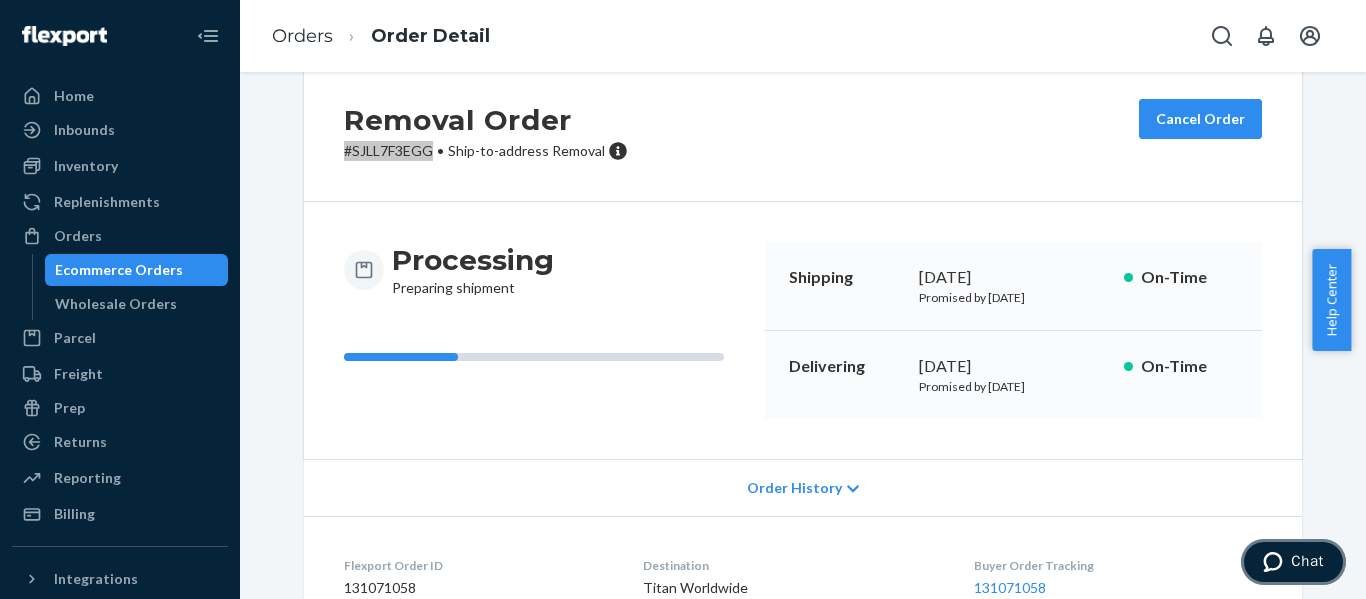 scroll, scrollTop: 39, scrollLeft: 0, axis: vertical 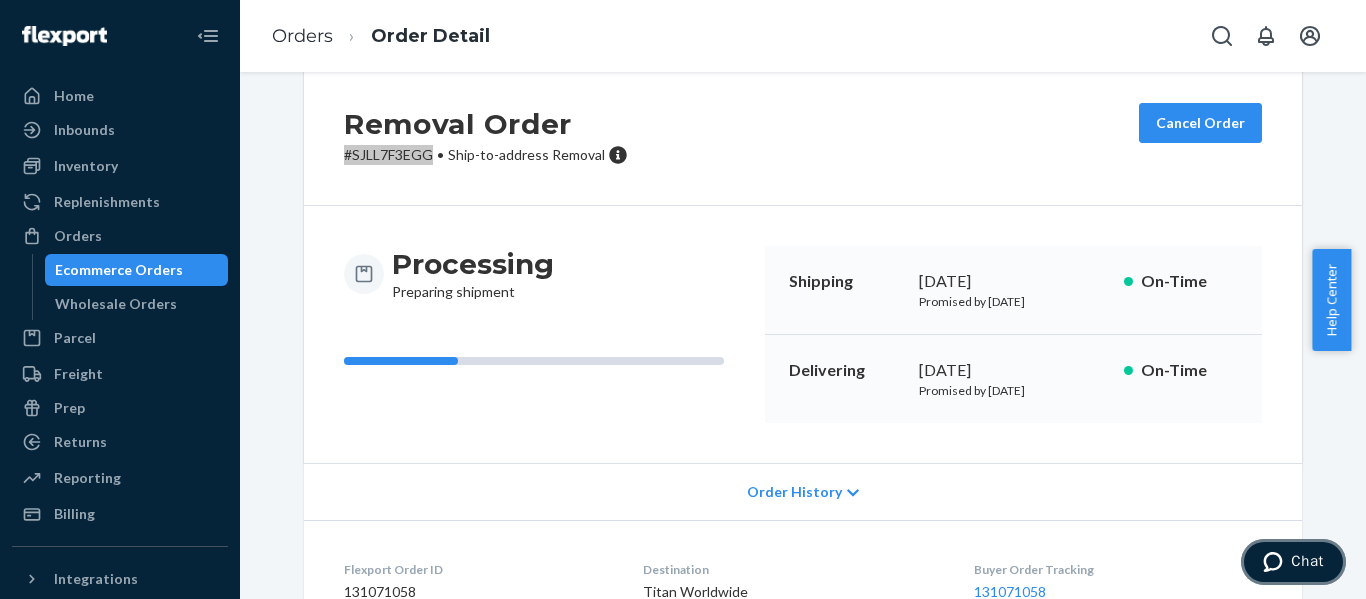 click on "Chat" at bounding box center (1293, 562) 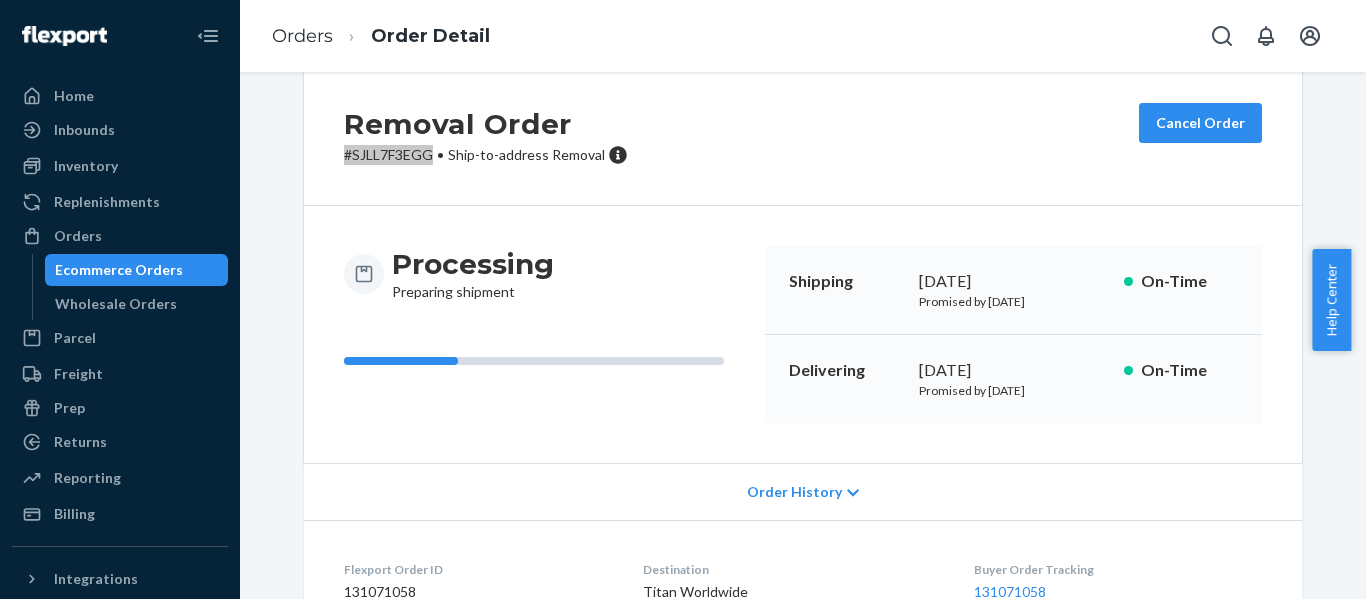scroll, scrollTop: 0, scrollLeft: 0, axis: both 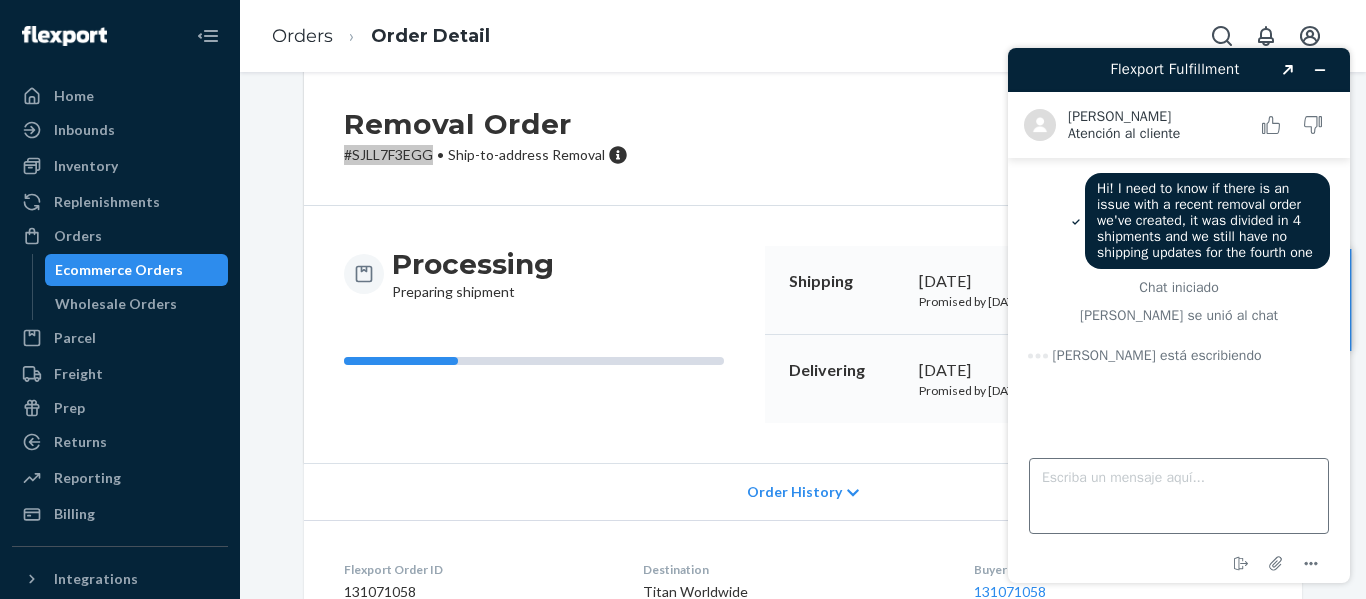 type 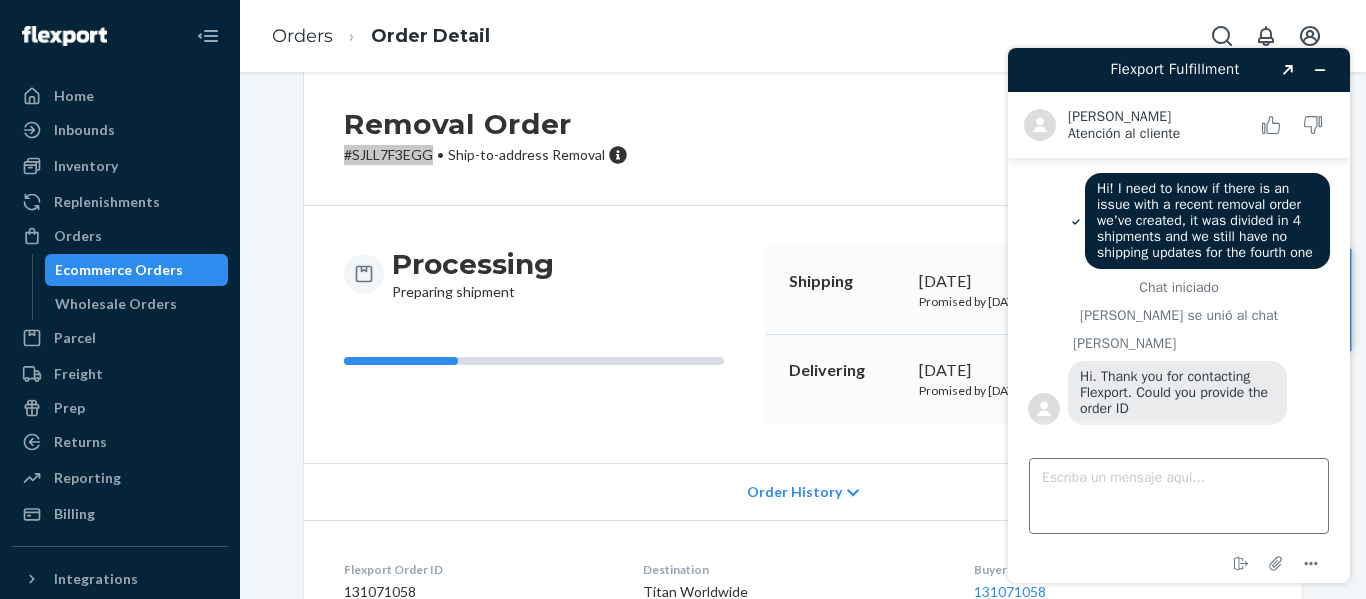 scroll, scrollTop: 3, scrollLeft: 0, axis: vertical 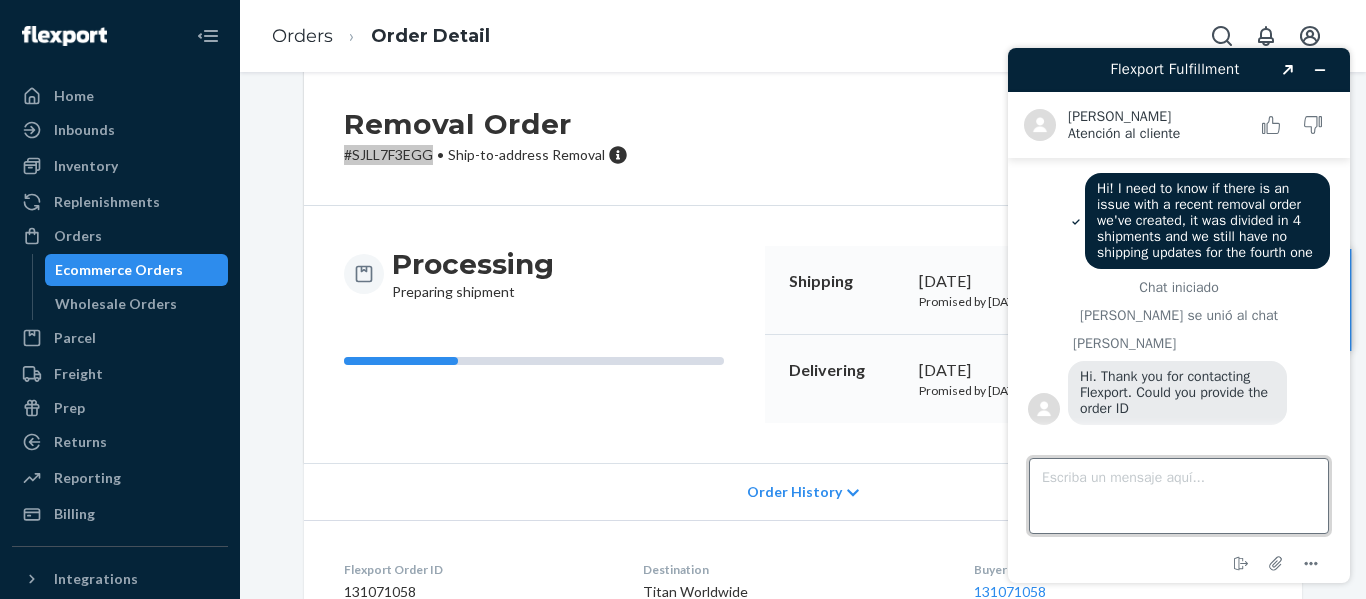 click on "Escriba un mensaje aquí..." at bounding box center (1179, 496) 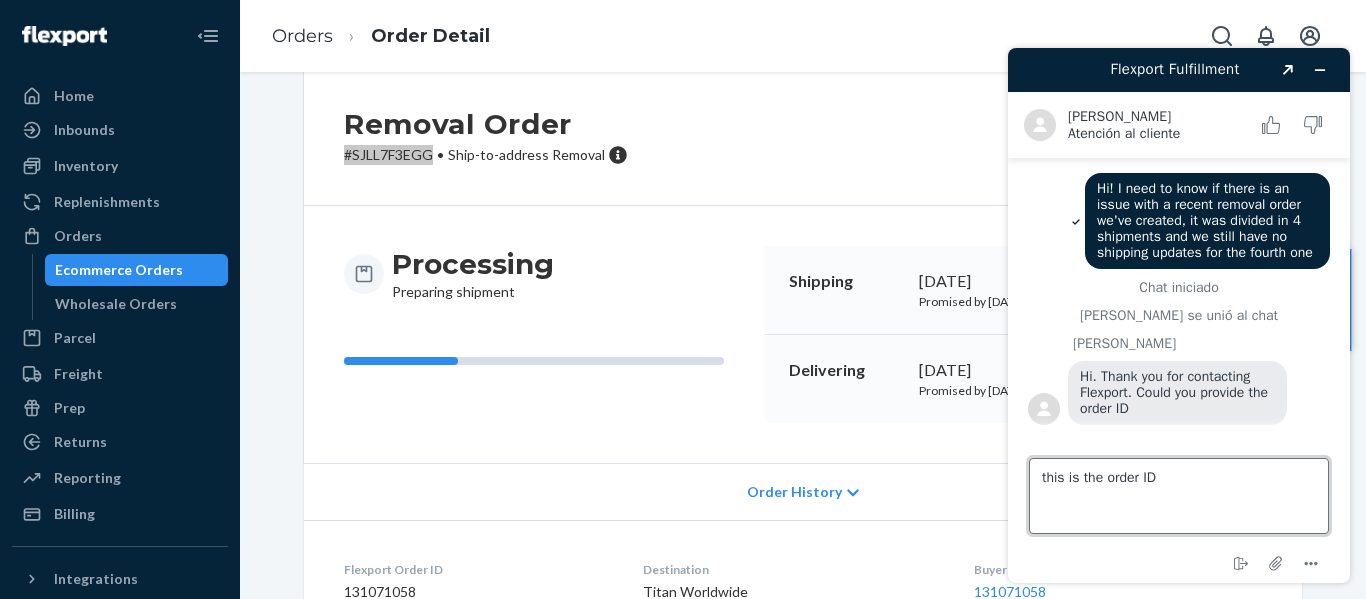 paste on "#SJLL7F3EGG" 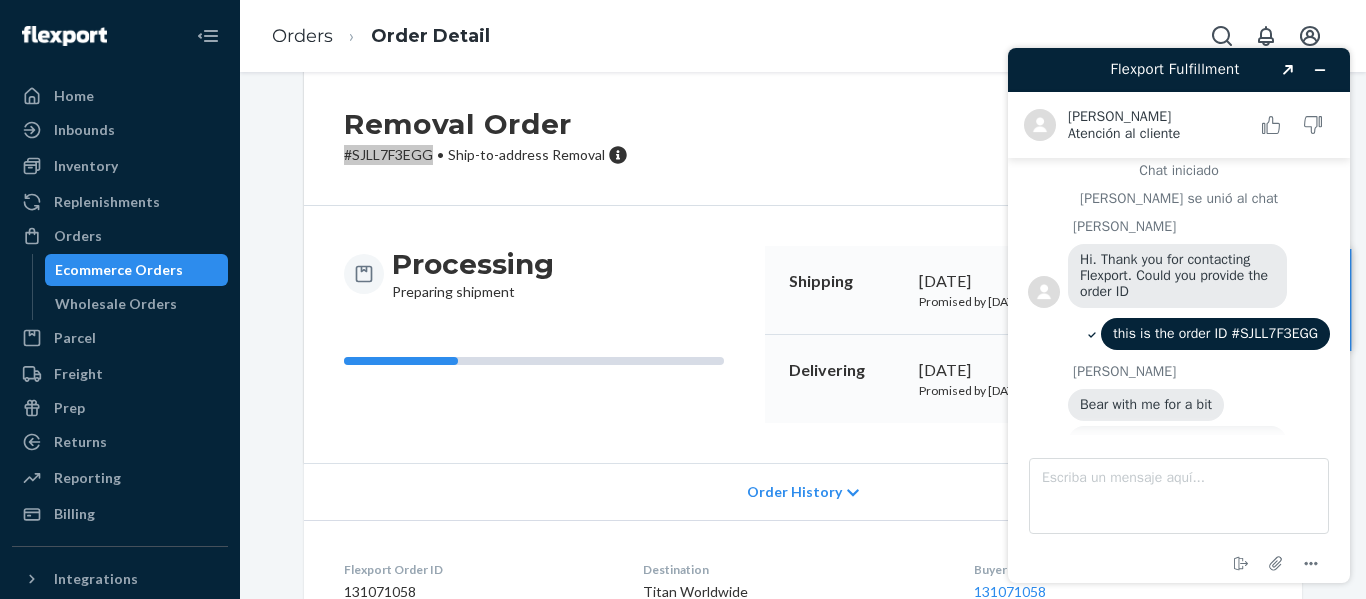 scroll, scrollTop: 282, scrollLeft: 0, axis: vertical 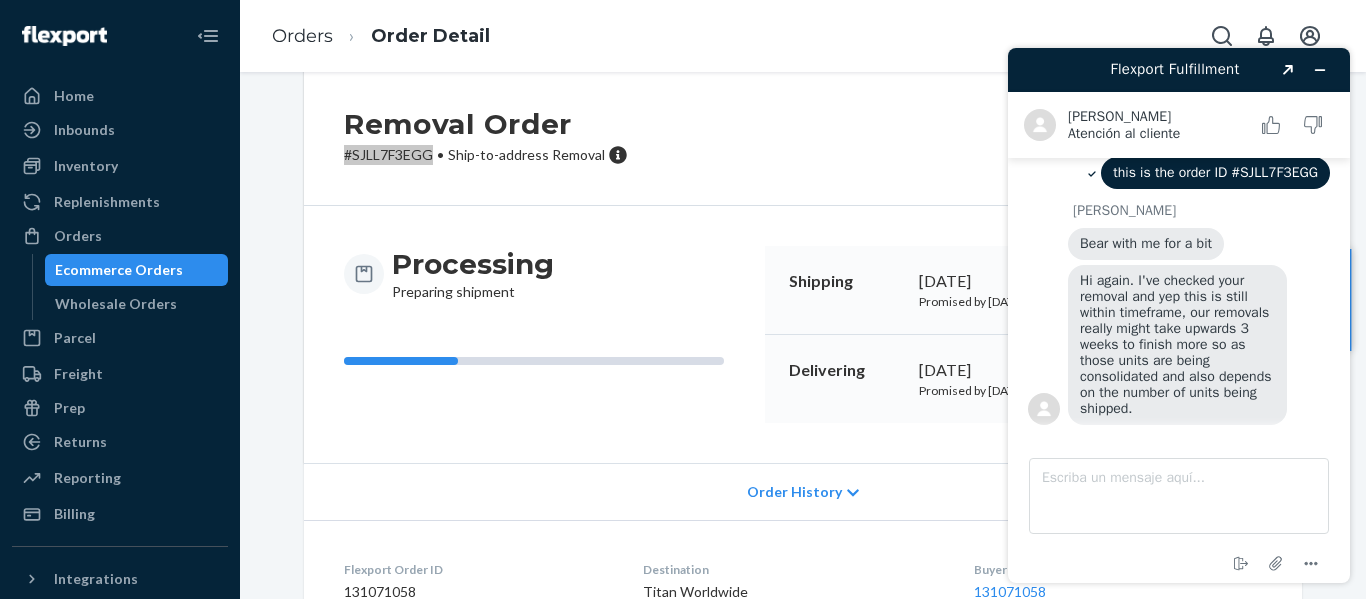 click on "Hi again. I've checked your removal and yep this is still within timeframe, our removals really might take upwards 3 weeks to finish more so as those units are being consolidated and also depends on the number of units being shipped." at bounding box center (1178, 344) 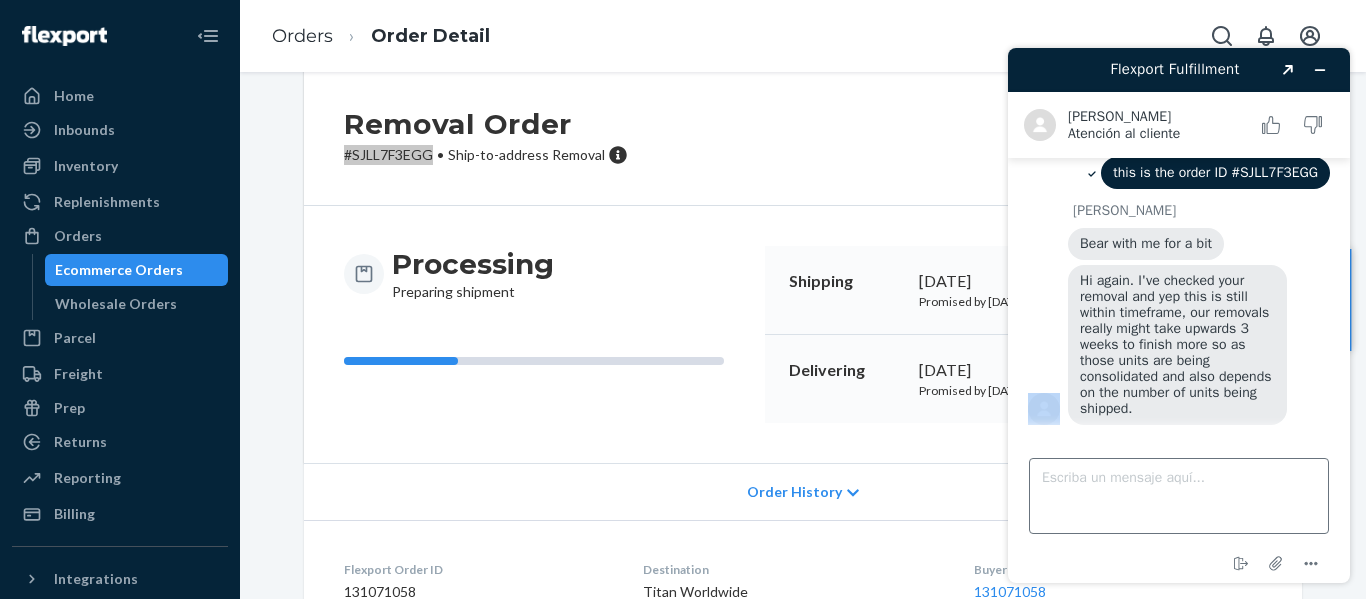 drag, startPoint x: 1318, startPoint y: 427, endPoint x: 1113, endPoint y: 484, distance: 212.77689 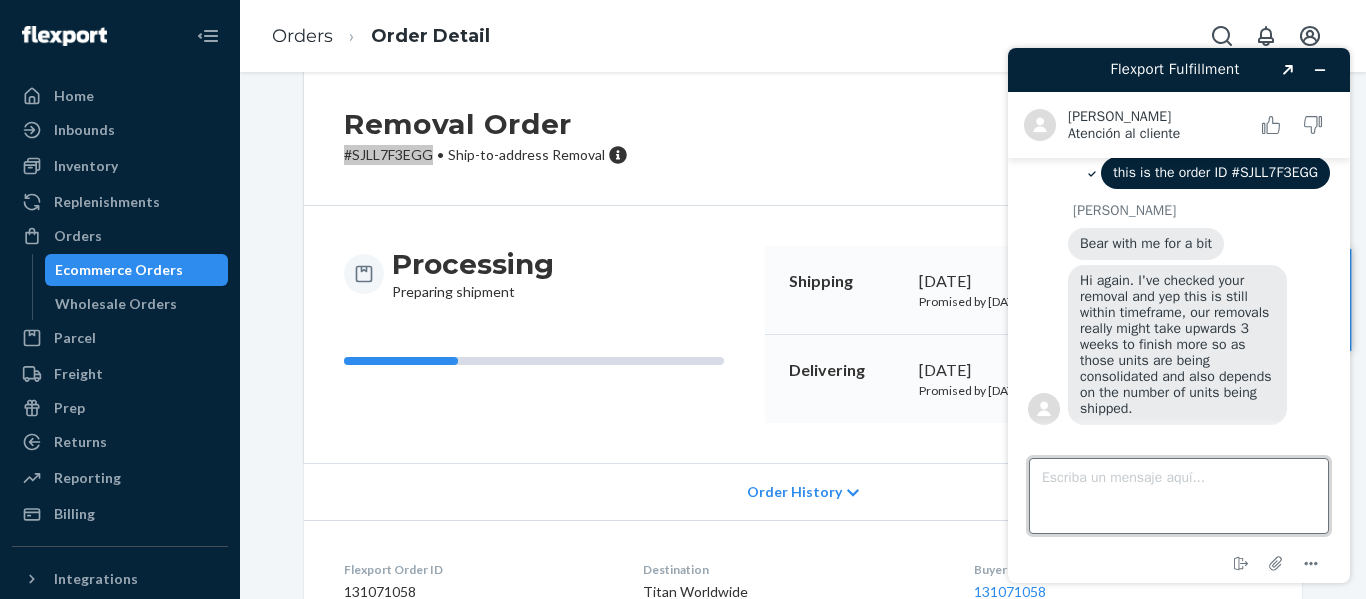 click on "Escriba un mensaje aquí..." at bounding box center (1179, 496) 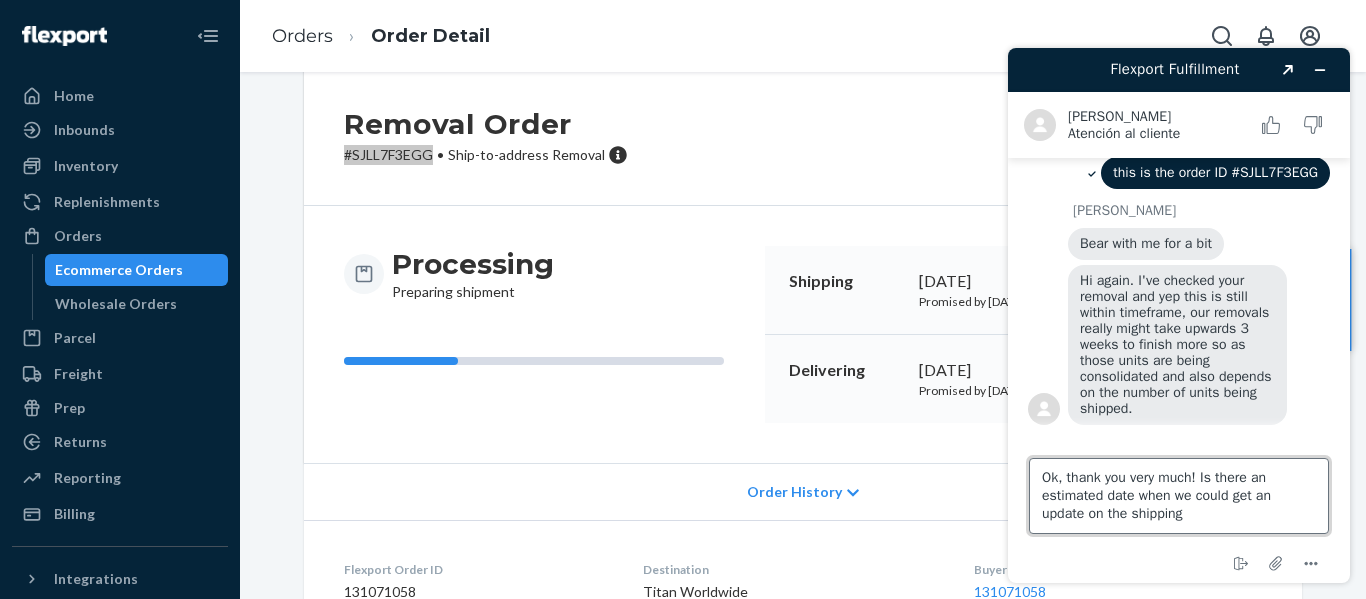 type on "Ok, thank you very much! Is there an estimated date when we could get an update on the shipping?" 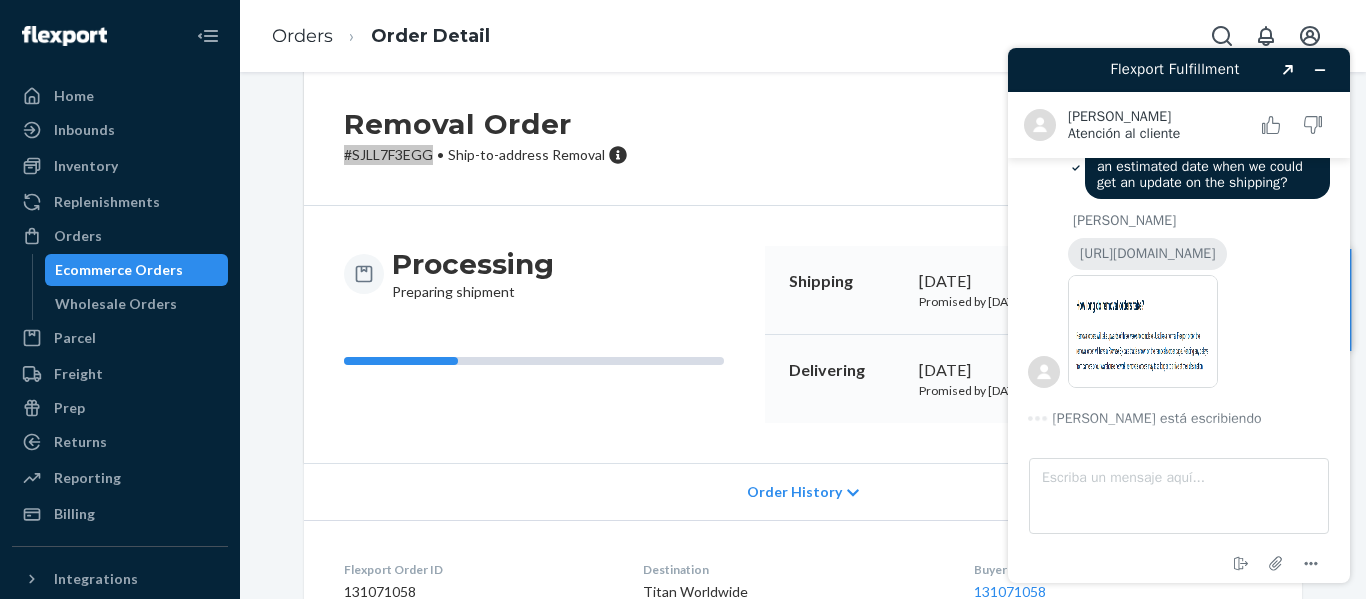 scroll, scrollTop: 615, scrollLeft: 0, axis: vertical 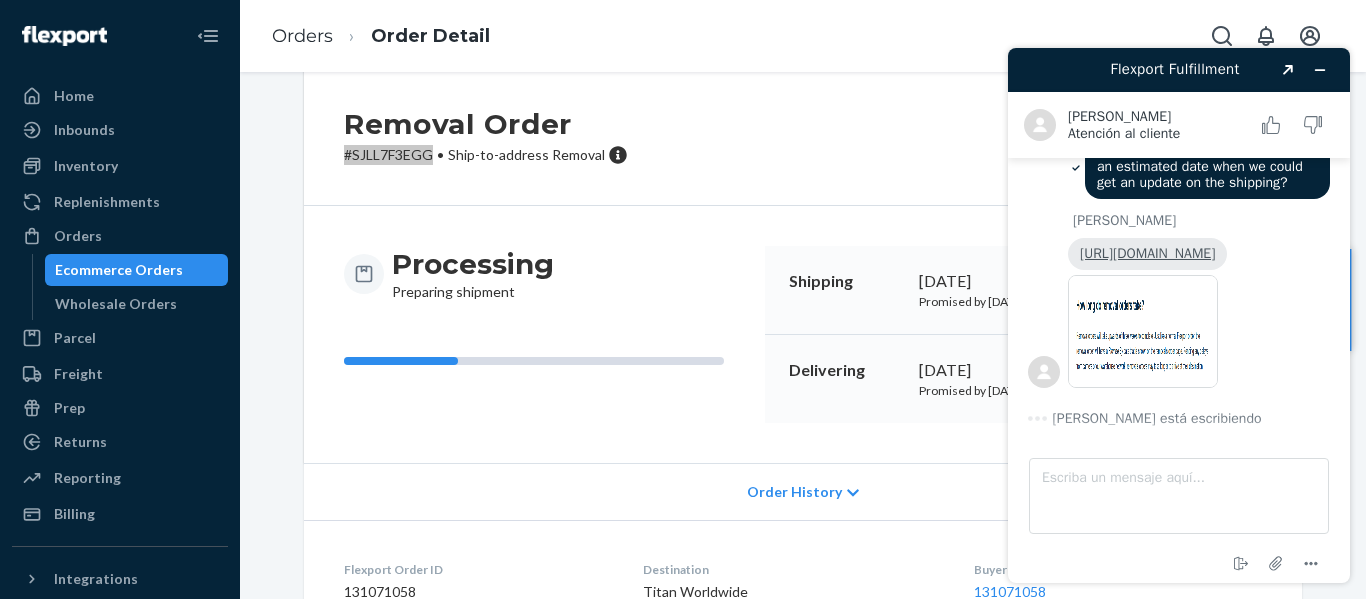 click on "[URL][DOMAIN_NAME]" at bounding box center [1147, 253] 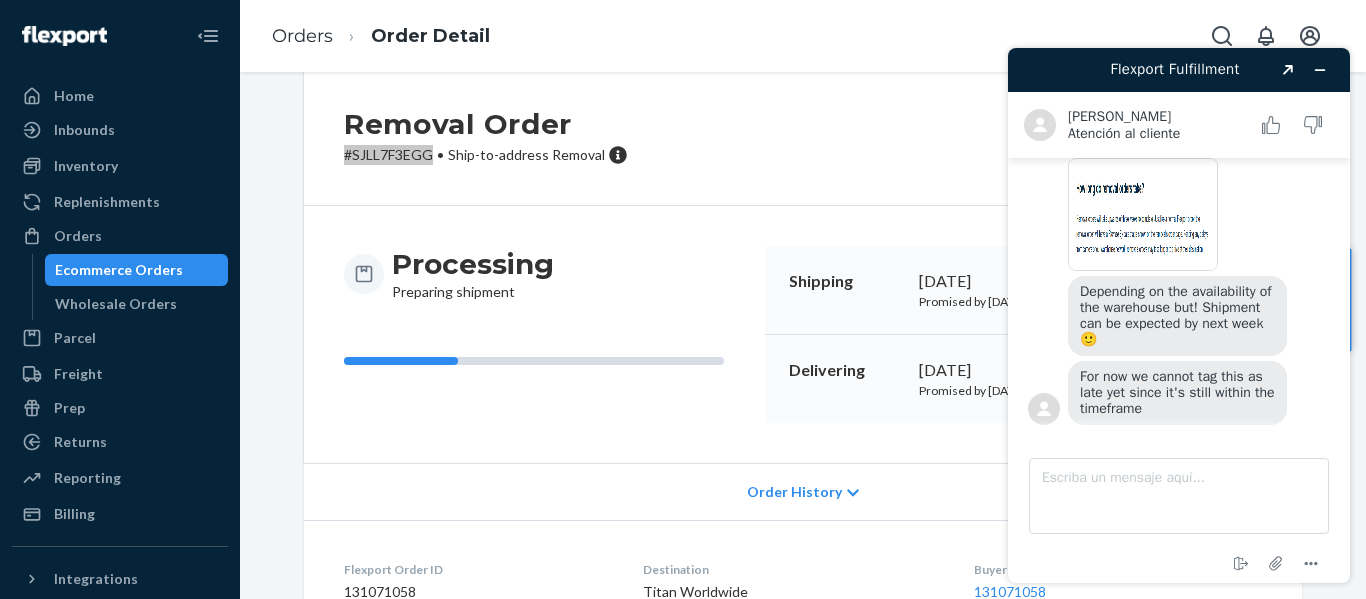 scroll, scrollTop: 764, scrollLeft: 0, axis: vertical 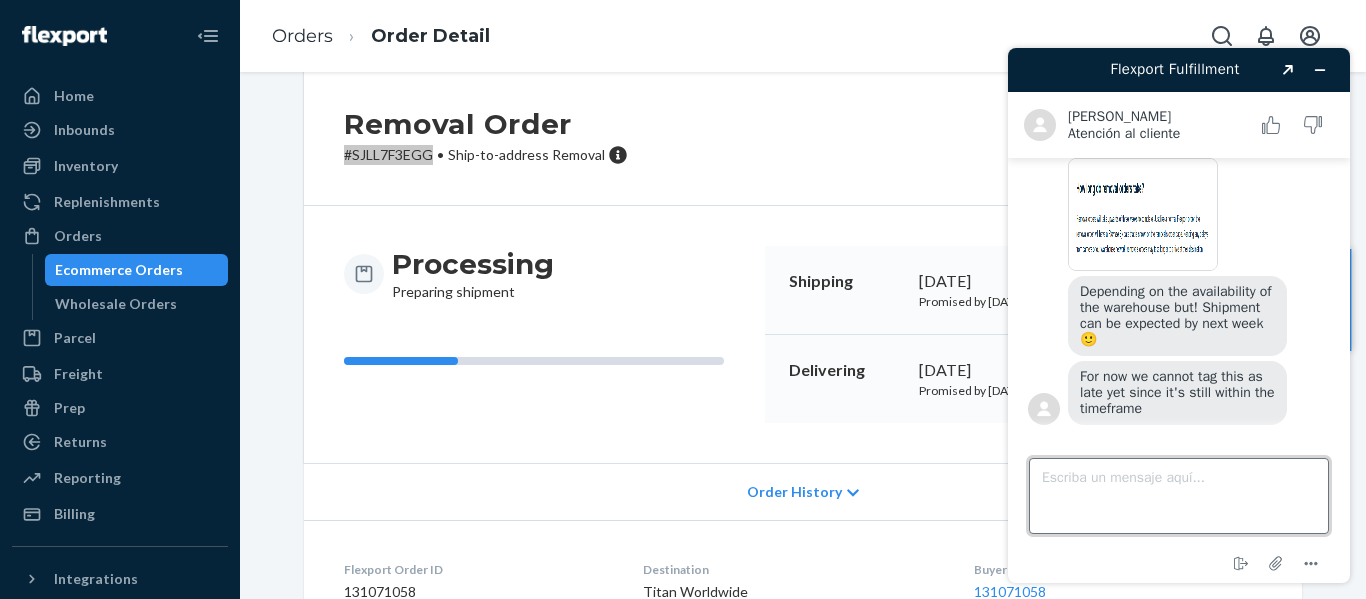 click on "Escriba un mensaje aquí..." at bounding box center [1179, 496] 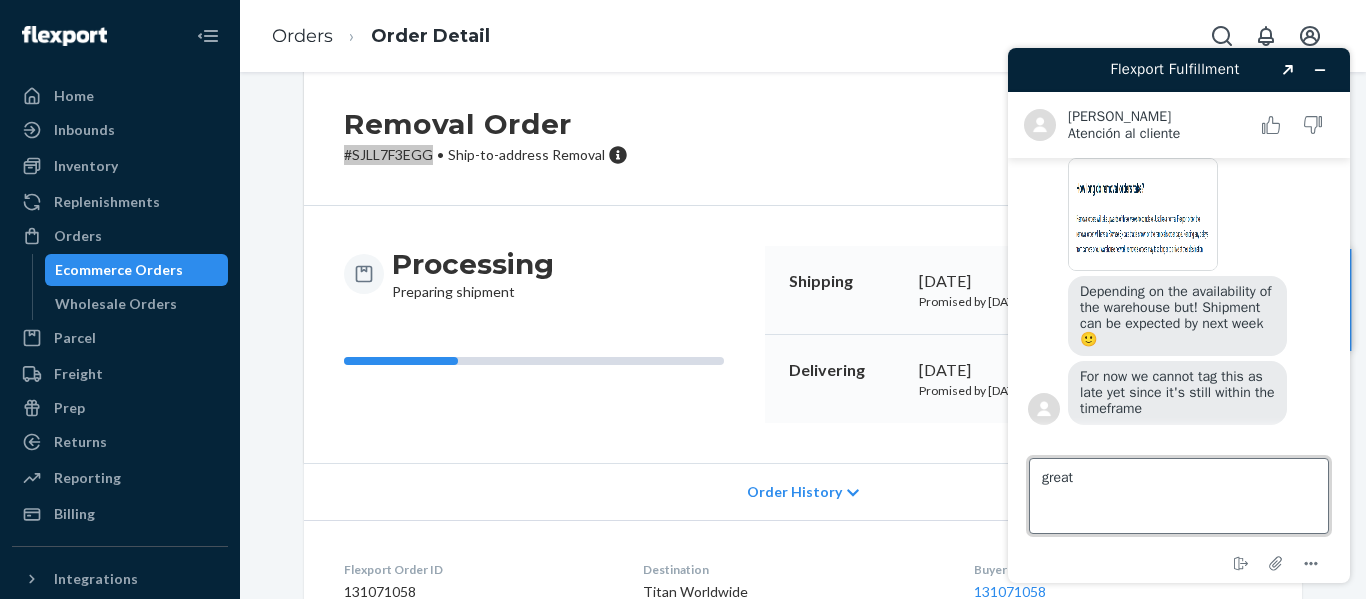 type on "great" 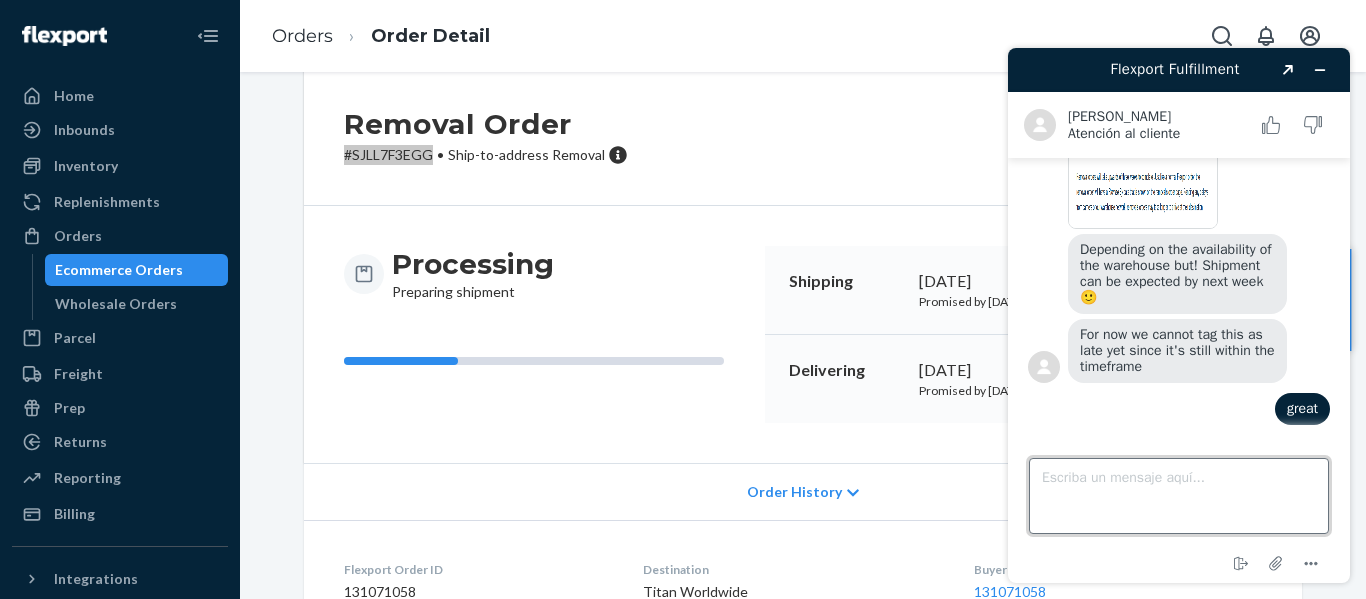 scroll, scrollTop: 806, scrollLeft: 0, axis: vertical 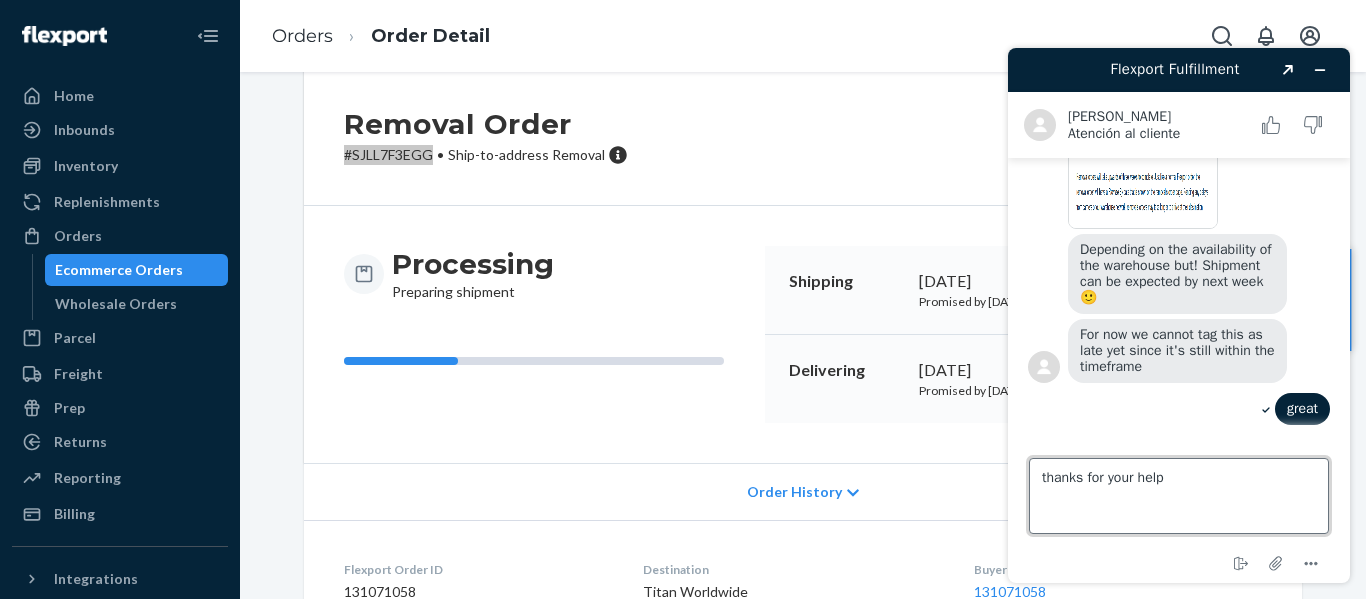 type on "thanks for your help!" 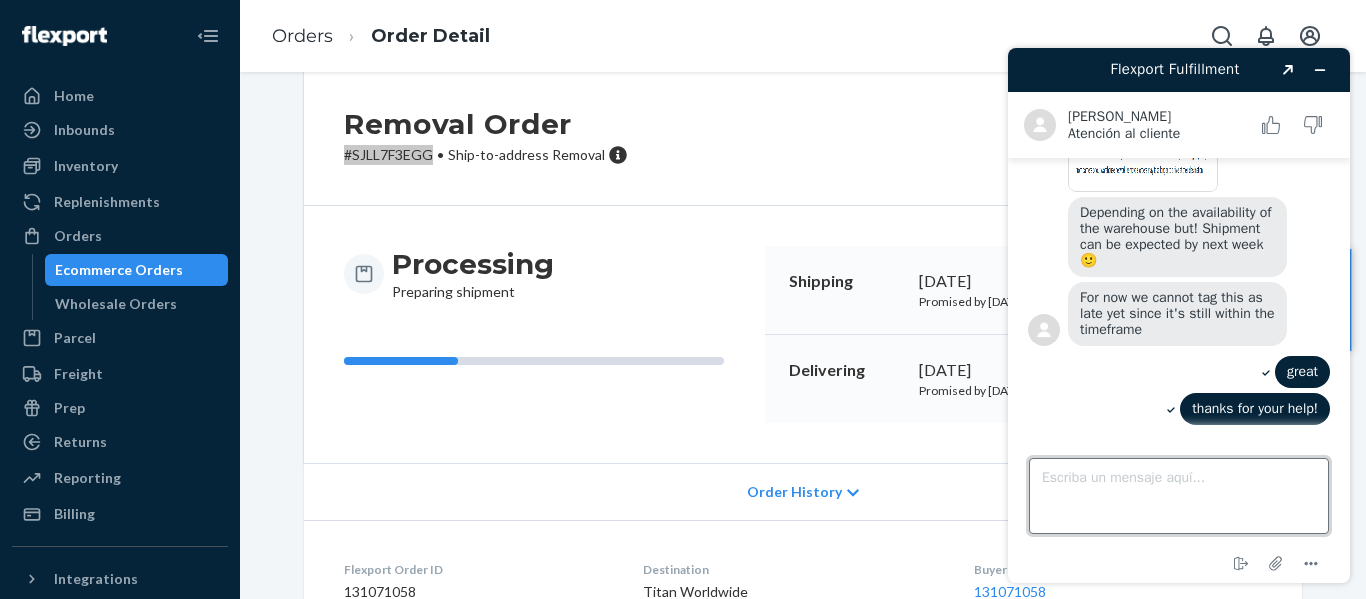 scroll, scrollTop: 810, scrollLeft: 0, axis: vertical 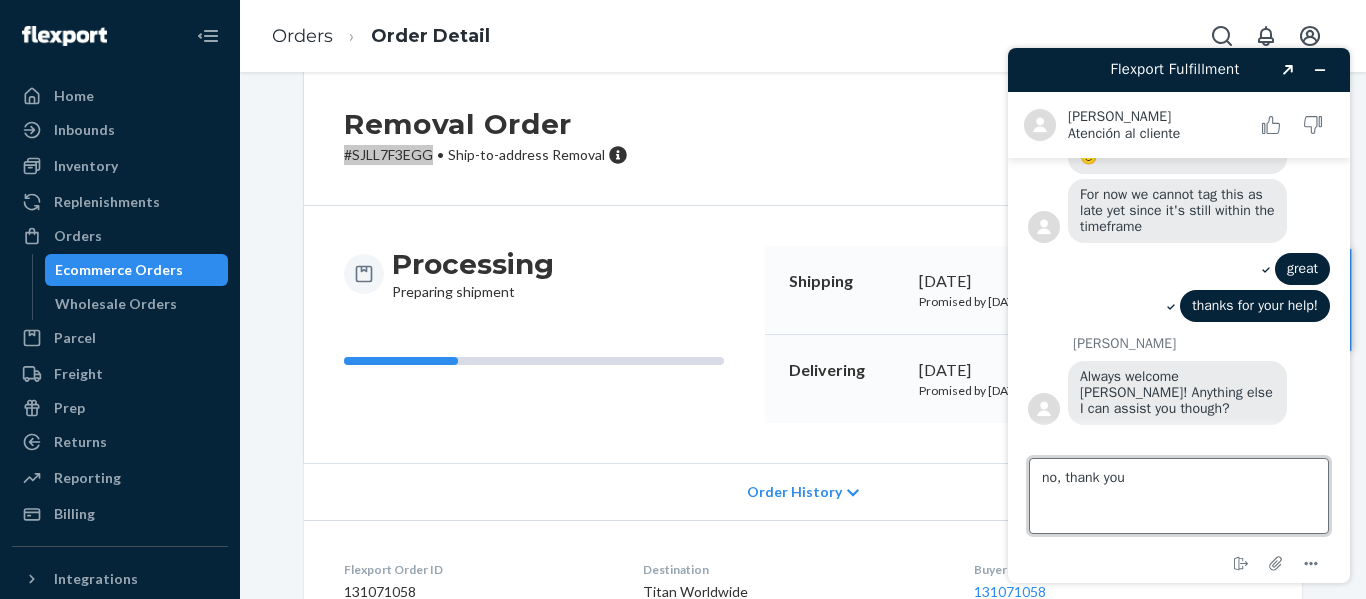 type on "no, thank you!" 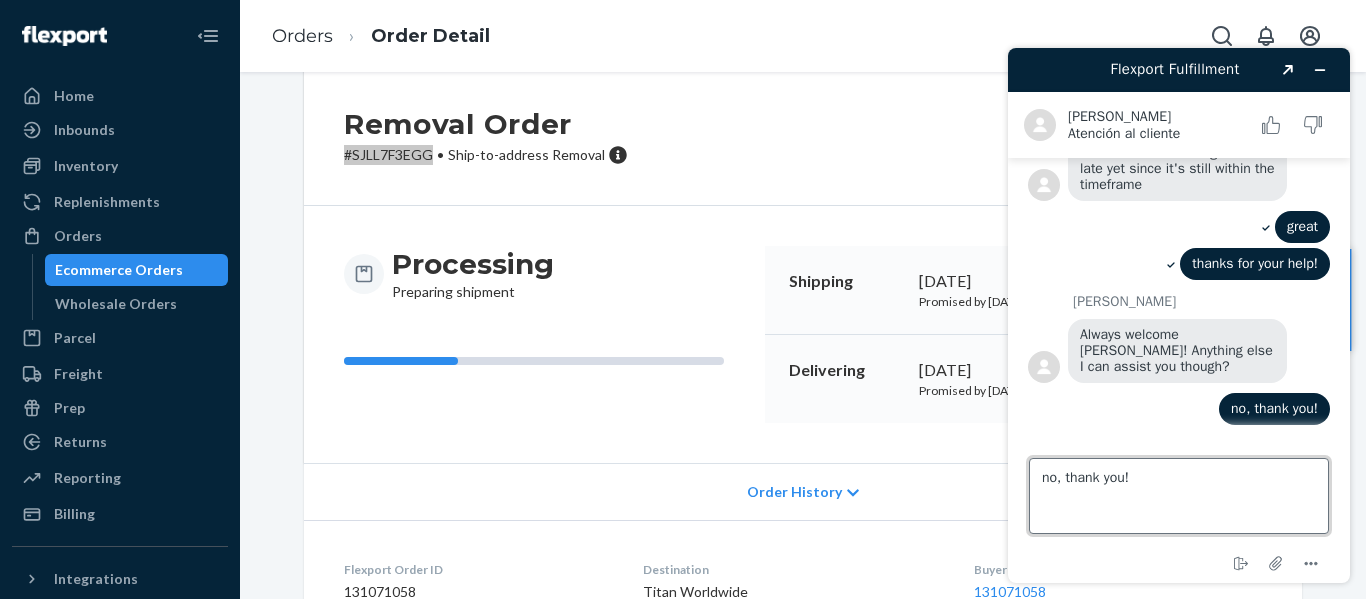 scroll, scrollTop: 989, scrollLeft: 0, axis: vertical 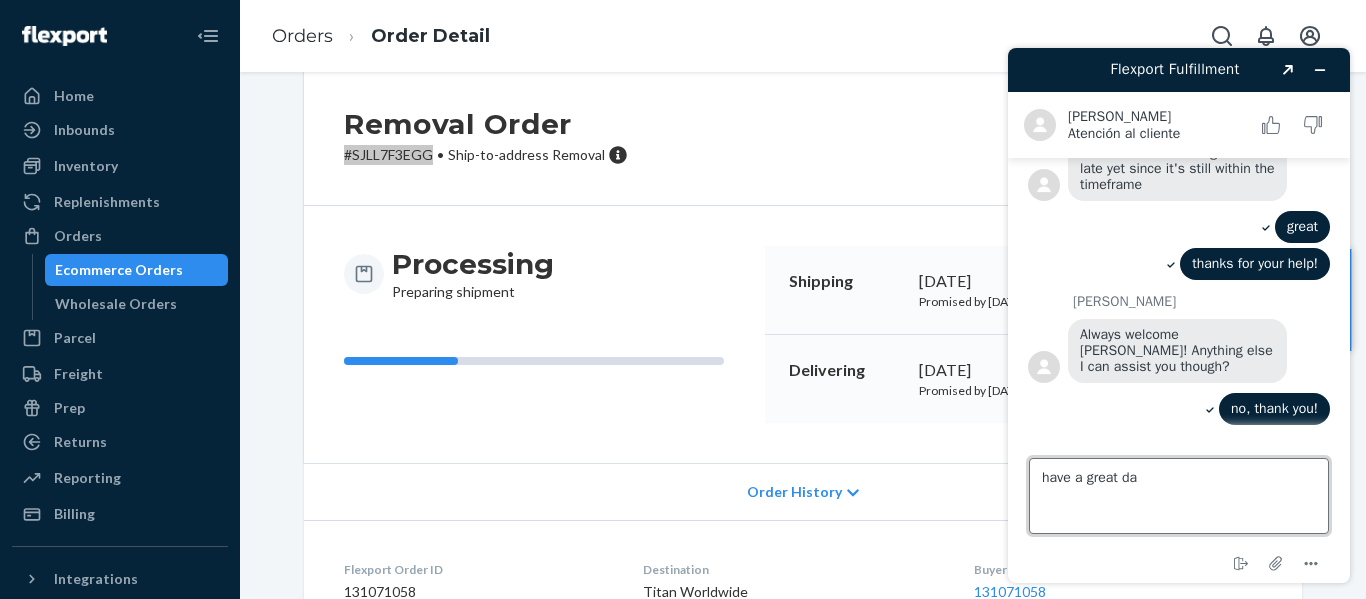 type on "have a great day" 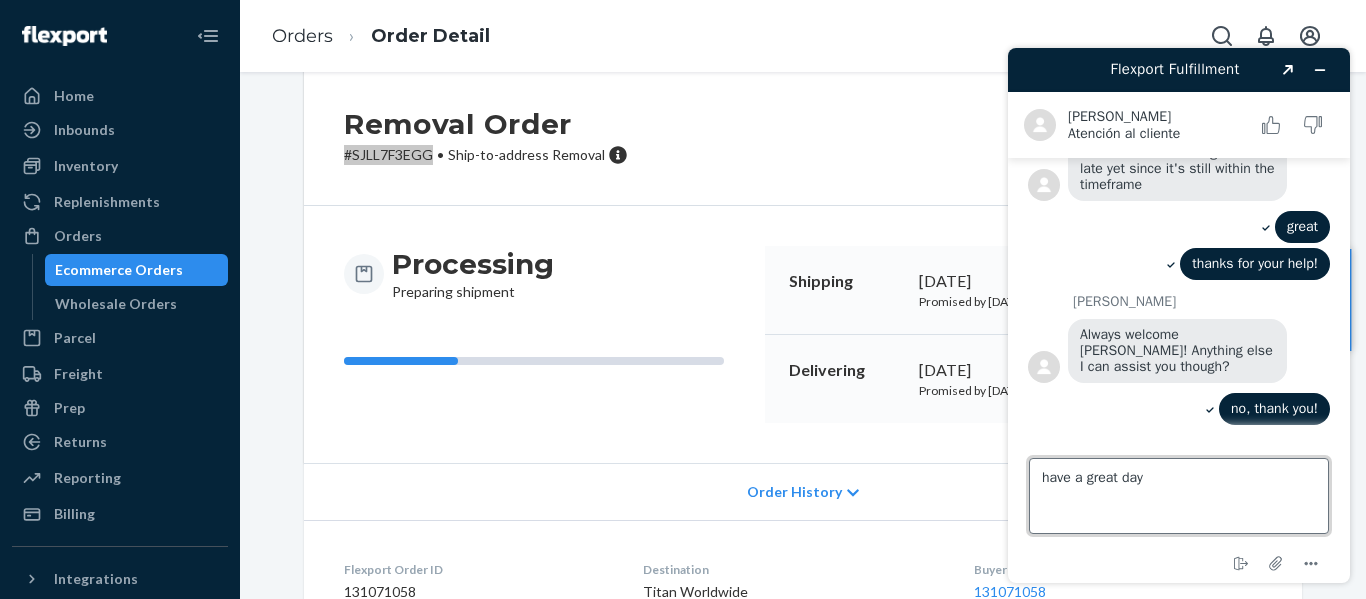 type 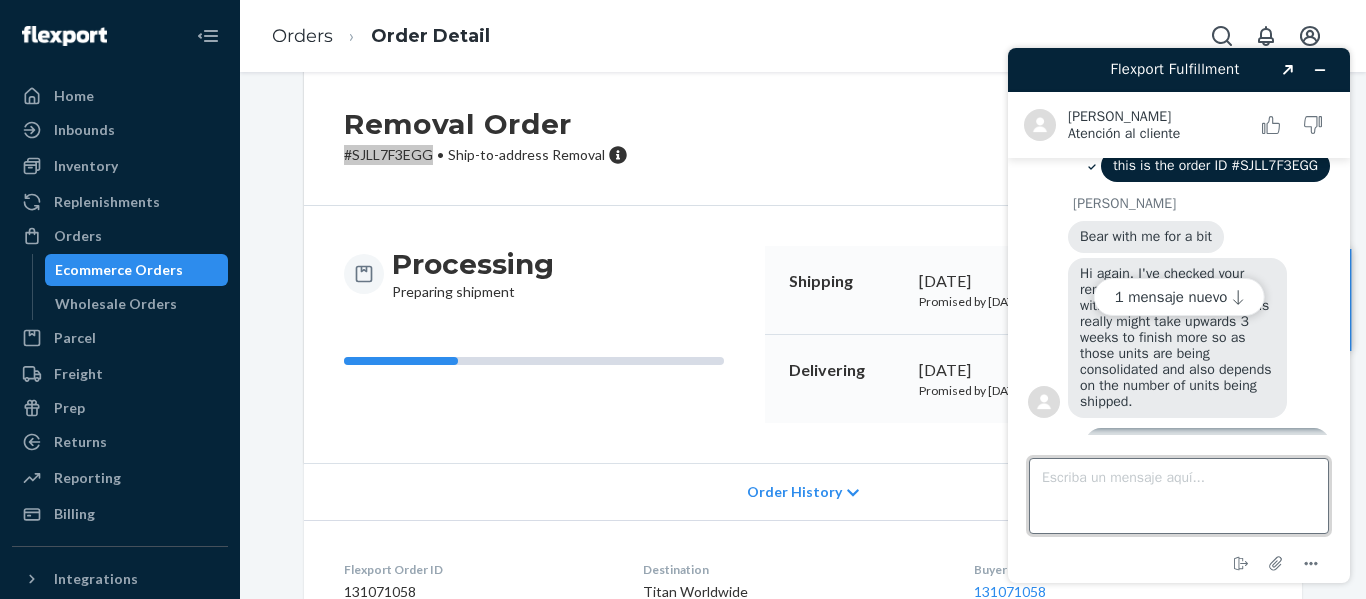 scroll, scrollTop: 286, scrollLeft: 0, axis: vertical 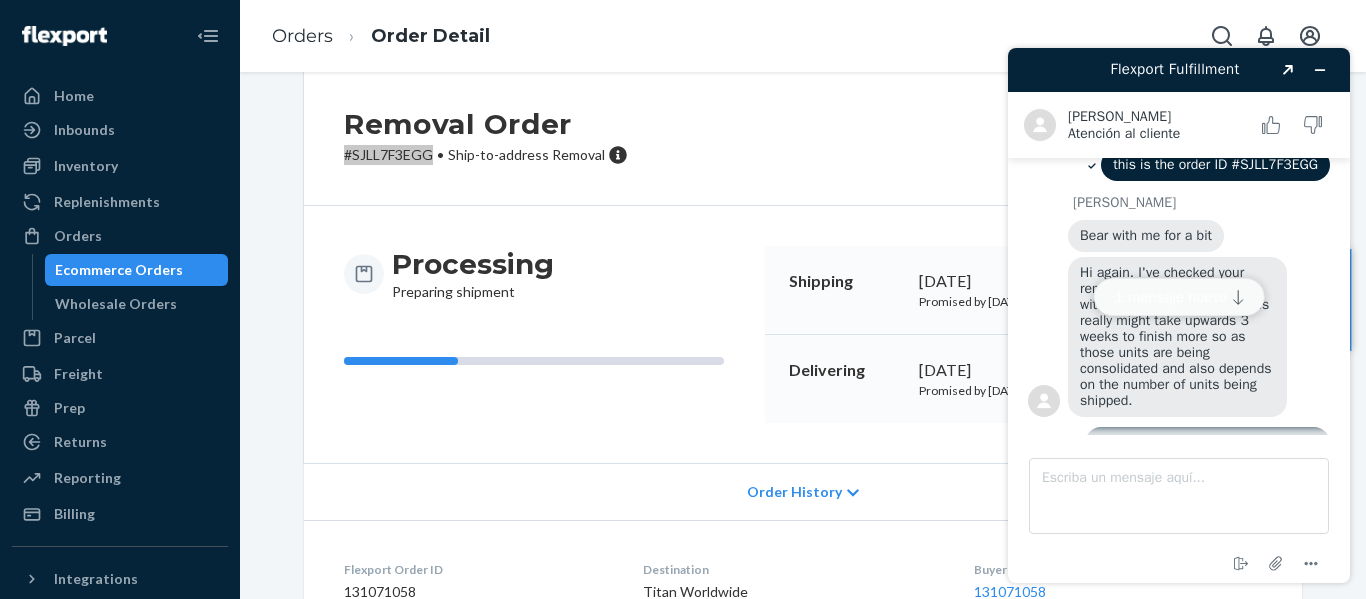 click on "1 mensaje nuevo" at bounding box center [1179, 297] 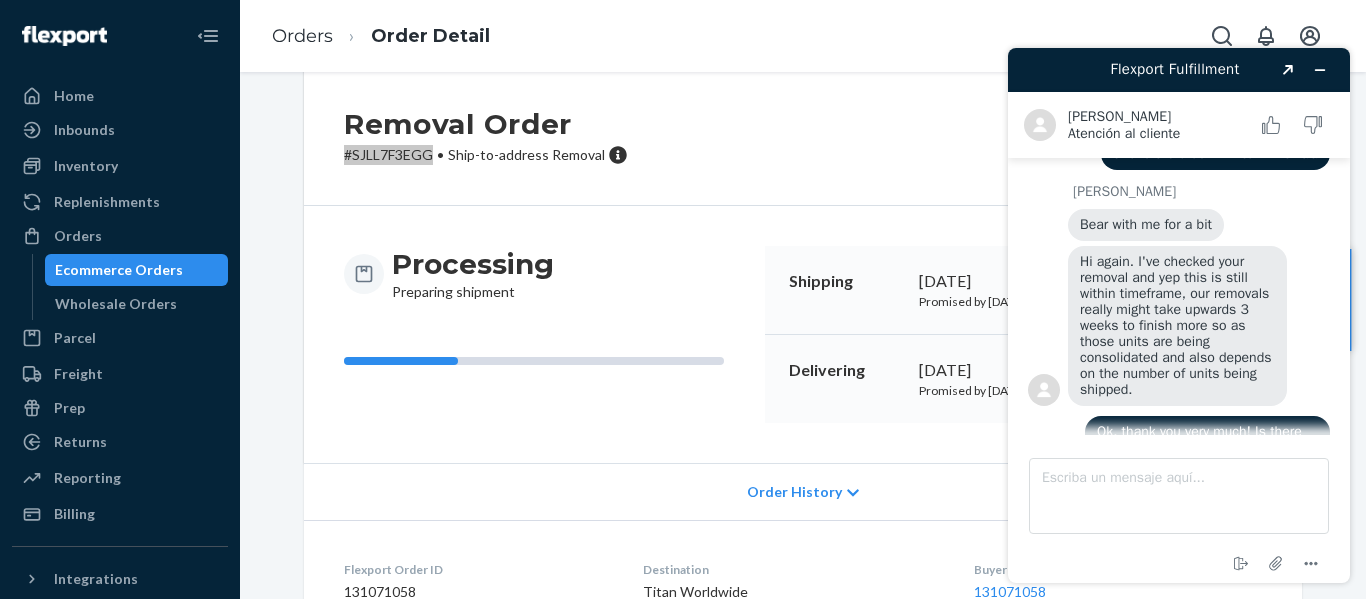 scroll, scrollTop: 298, scrollLeft: 0, axis: vertical 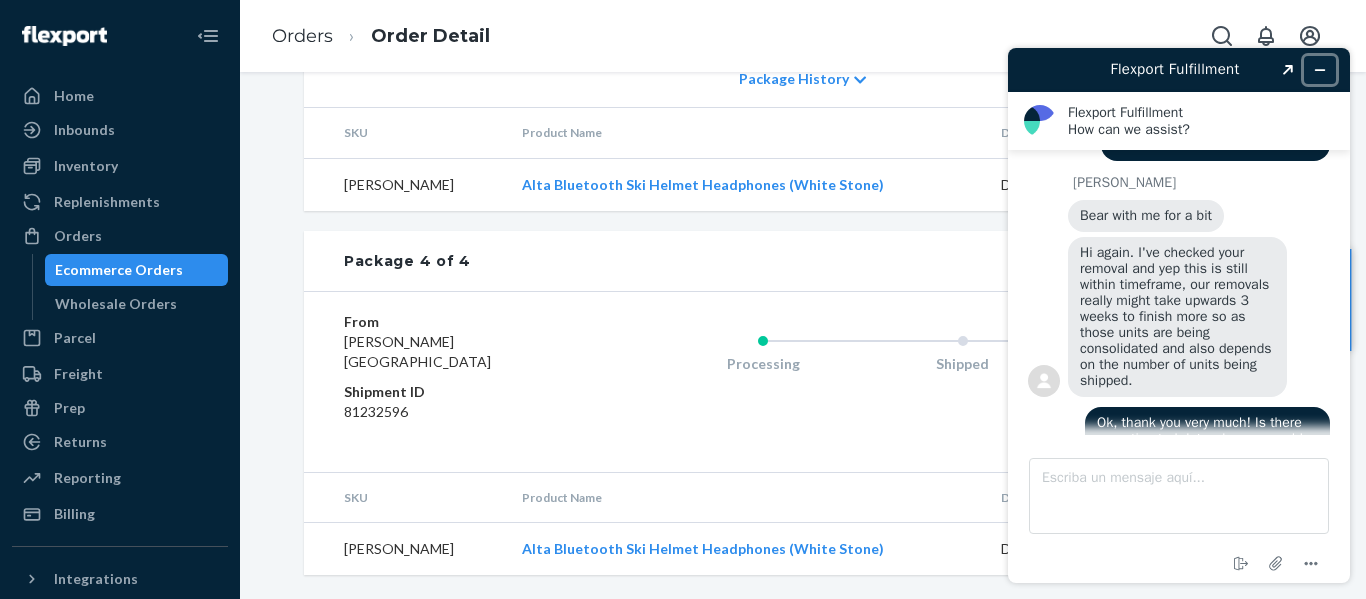 click 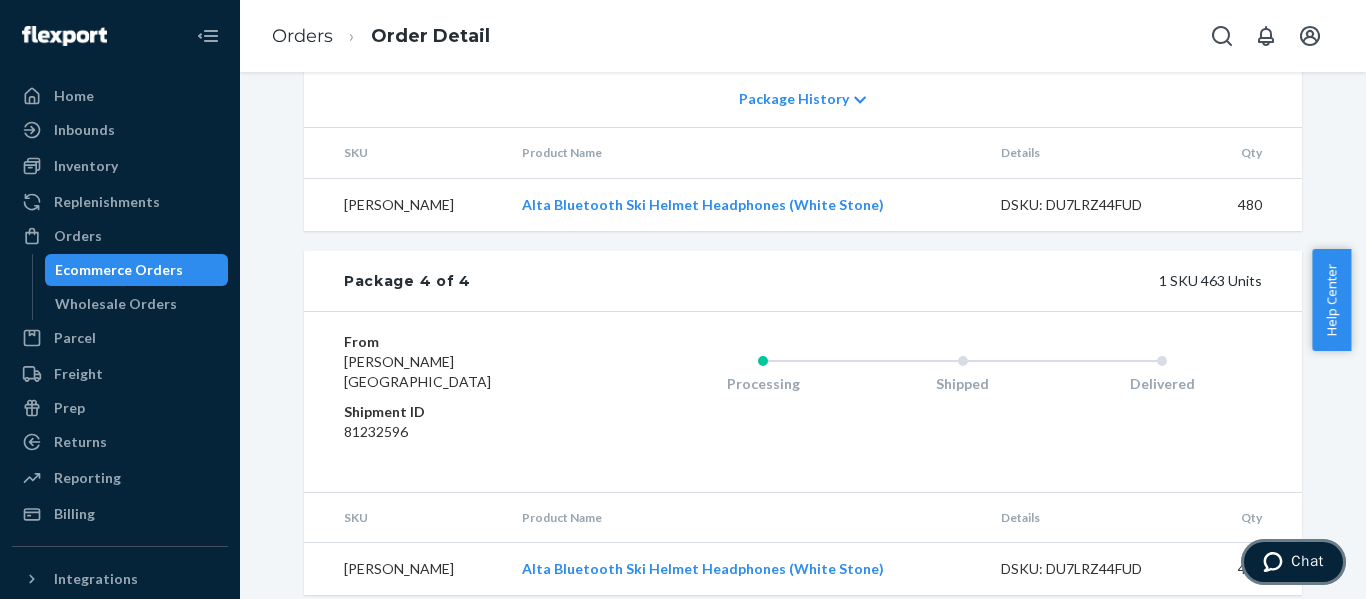 scroll, scrollTop: 1946, scrollLeft: 0, axis: vertical 